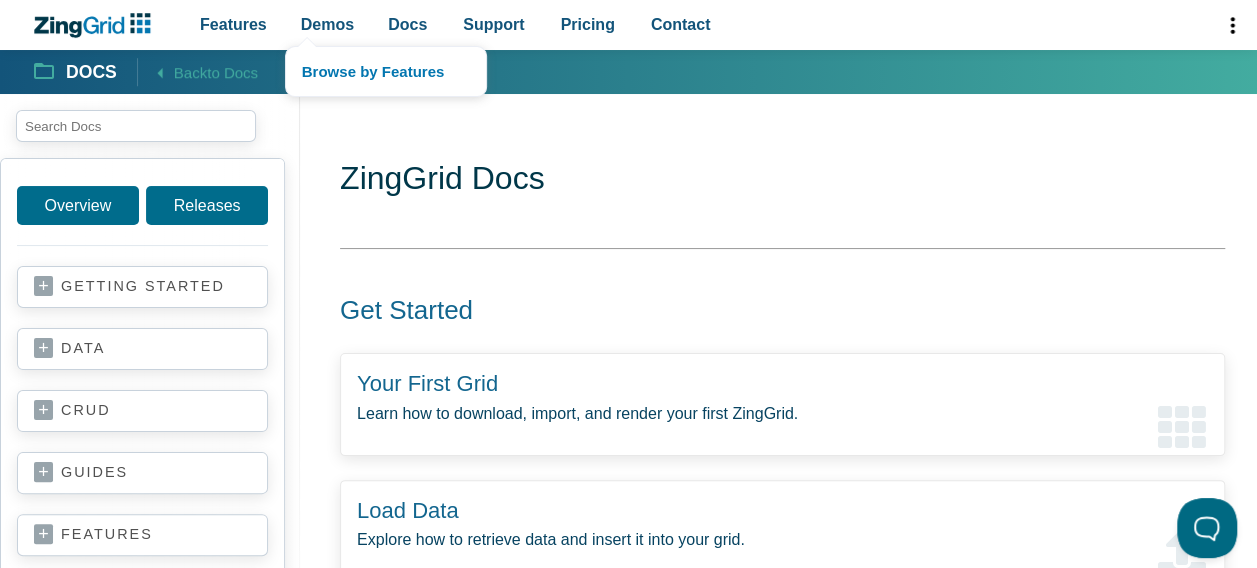 scroll, scrollTop: 0, scrollLeft: 0, axis: both 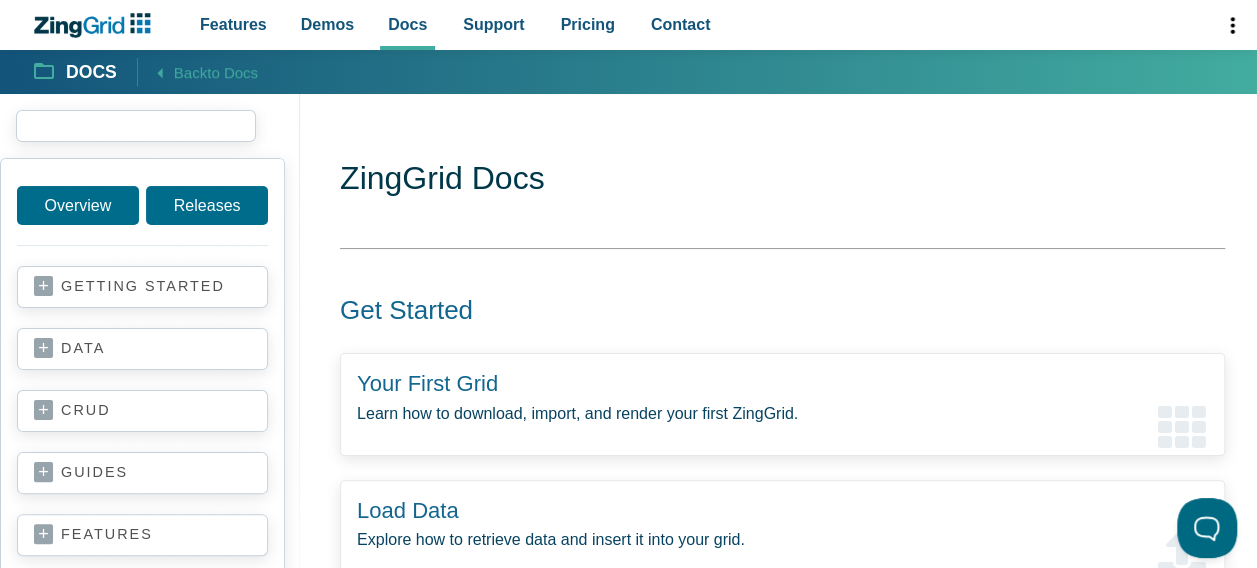 click at bounding box center [136, 126] 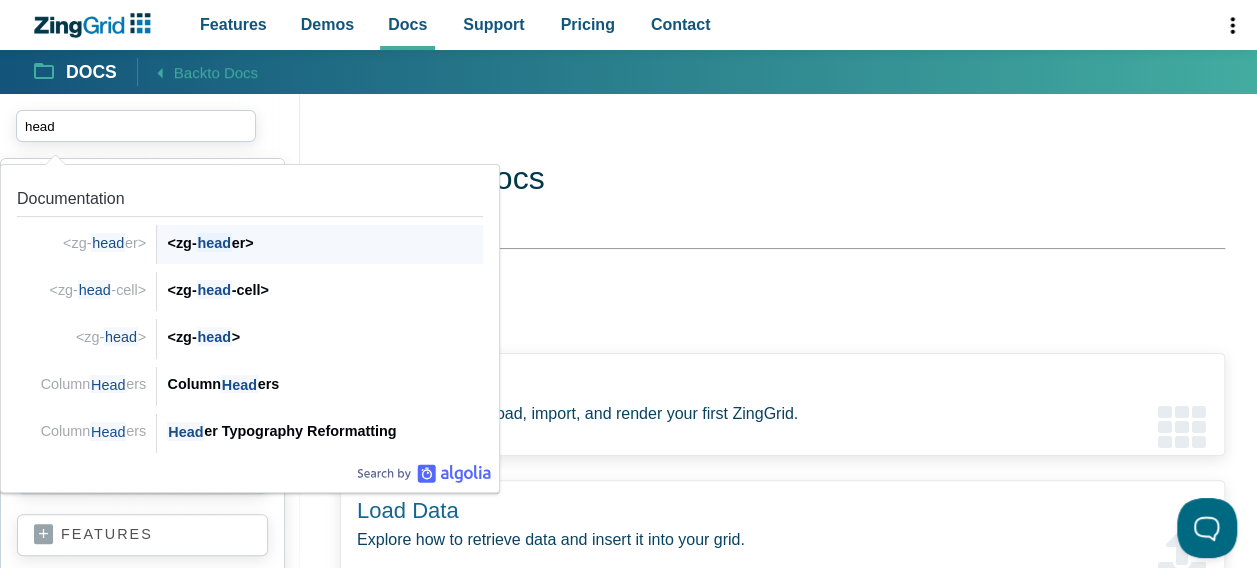 click on "<zg- head er>" at bounding box center [325, 243] 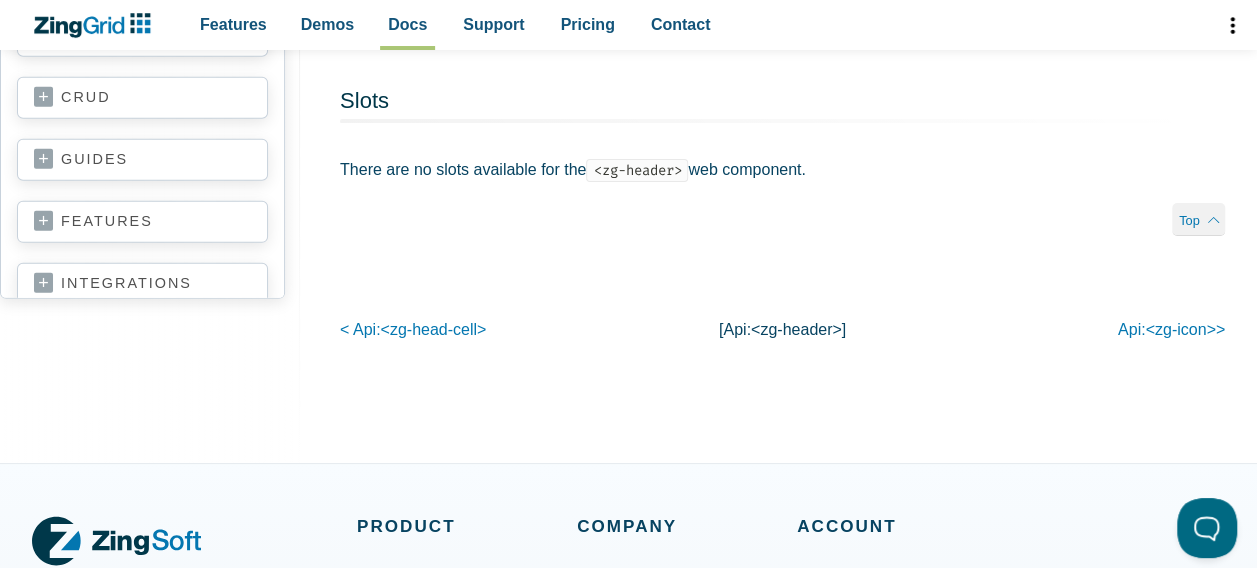 scroll, scrollTop: 2898, scrollLeft: 0, axis: vertical 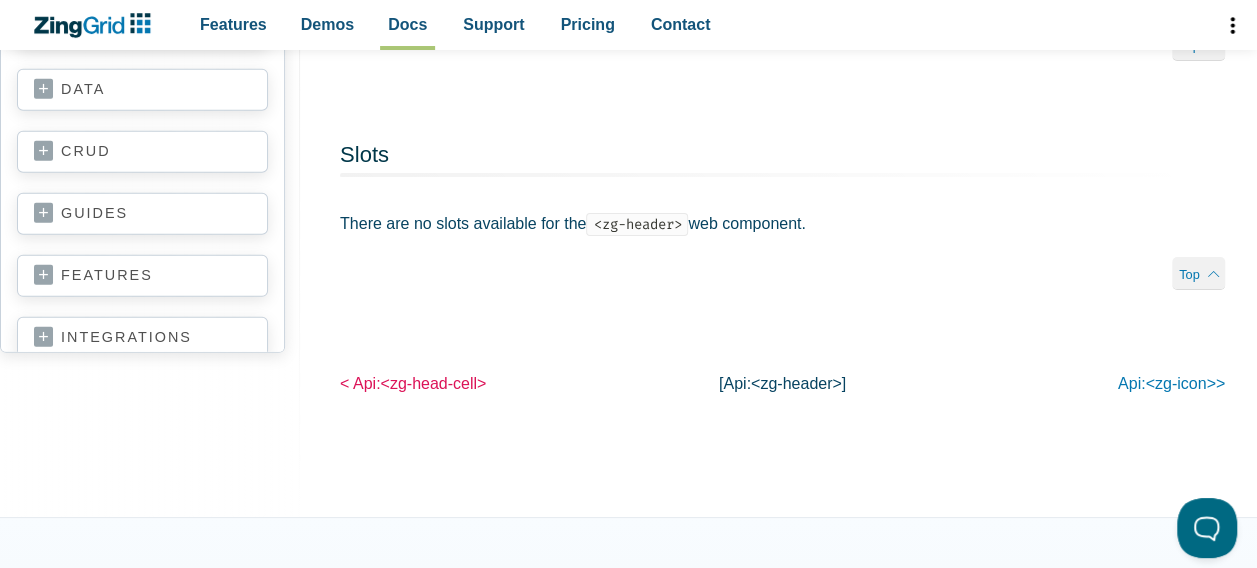 click on "<zg-head-cell>" at bounding box center [433, 383] 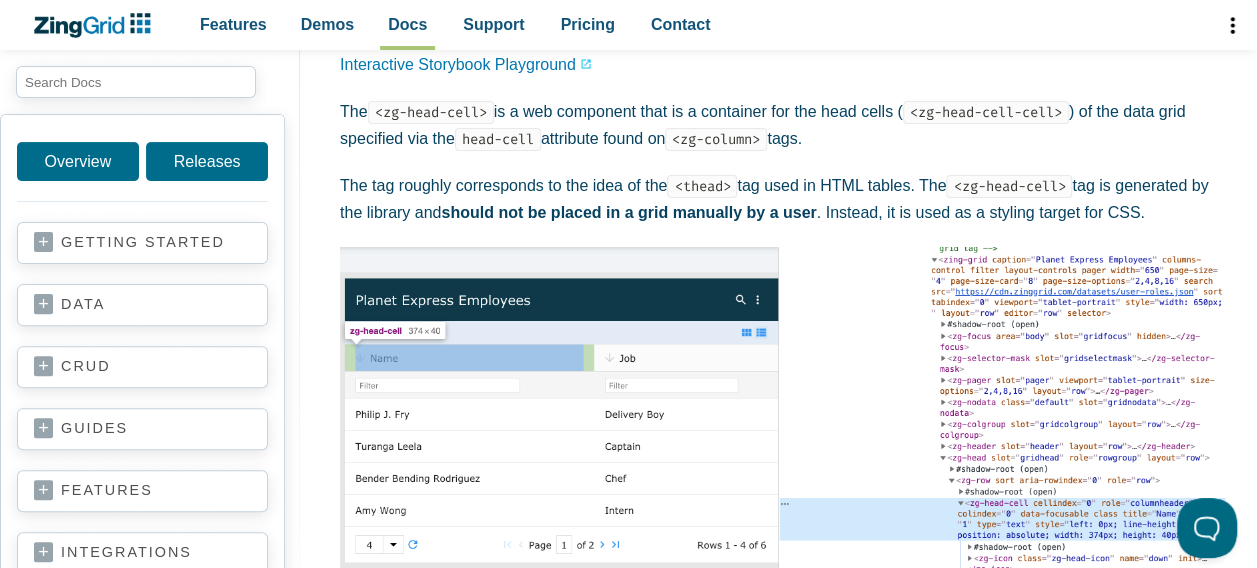 scroll, scrollTop: 0, scrollLeft: 0, axis: both 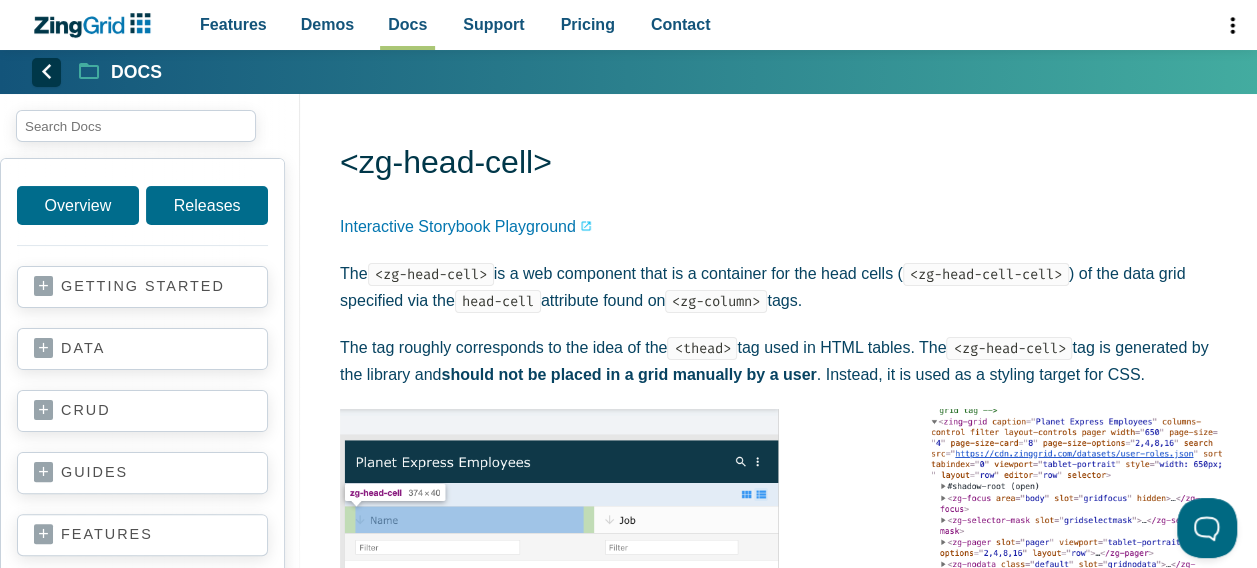 click on "Features
Demos
Browse by Features
Docs
Support
Pricing
Contact
v2.1.3
Download
Search" at bounding box center [455, 25] 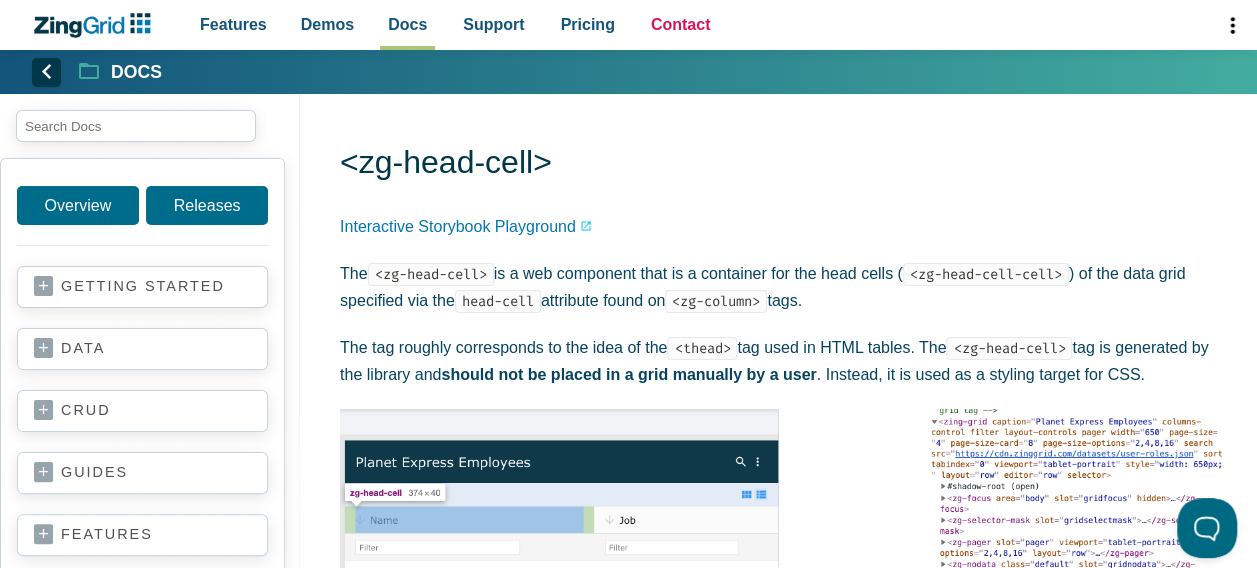 click on "Contact" at bounding box center (681, 24) 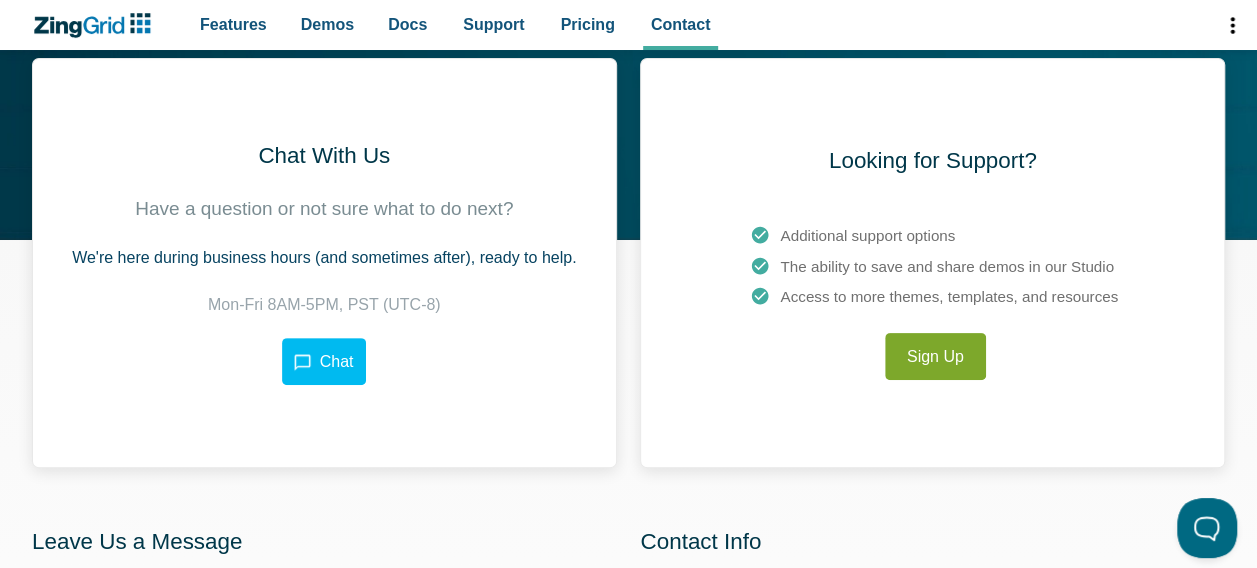 scroll, scrollTop: 132, scrollLeft: 0, axis: vertical 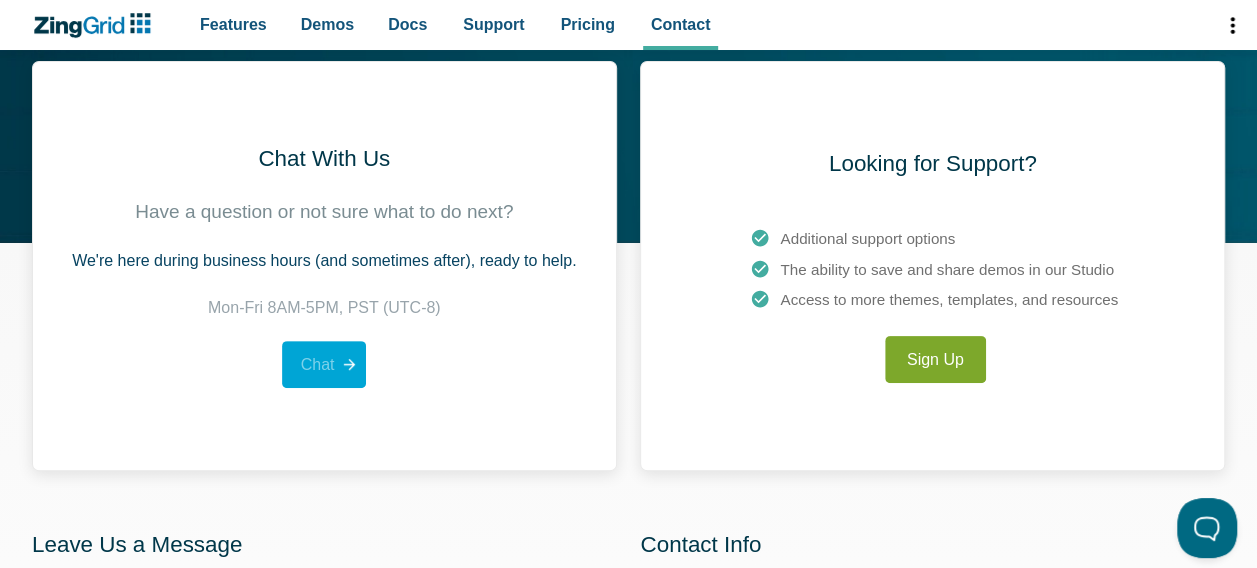 click on "Chat" at bounding box center [324, 364] 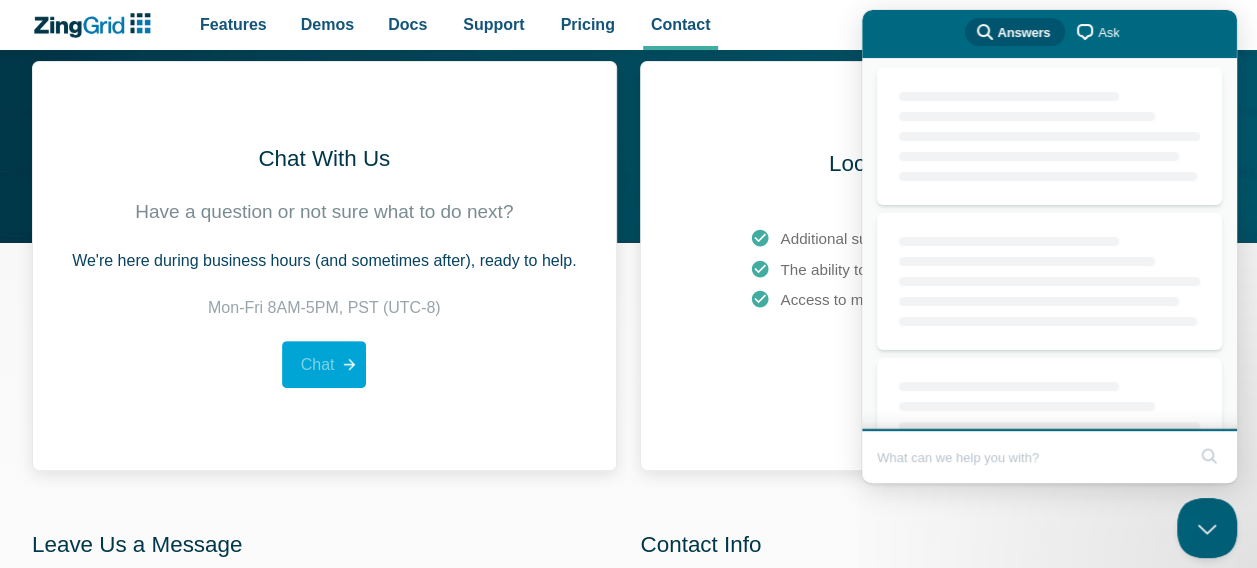 scroll, scrollTop: 0, scrollLeft: 0, axis: both 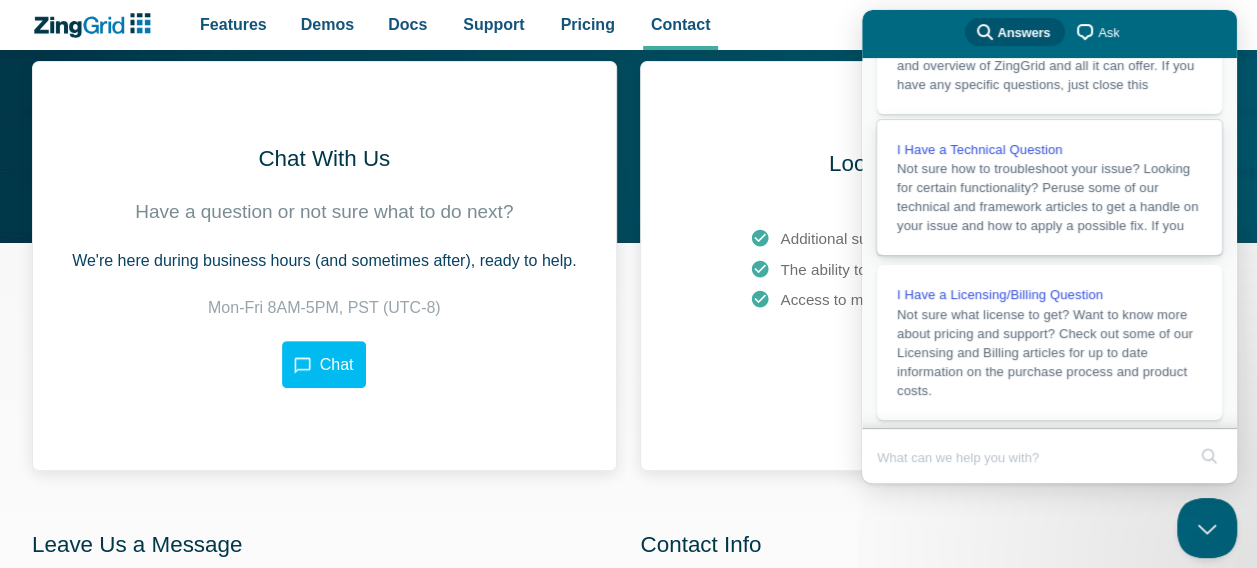 click on "I Have a Technical Question" at bounding box center (980, 149) 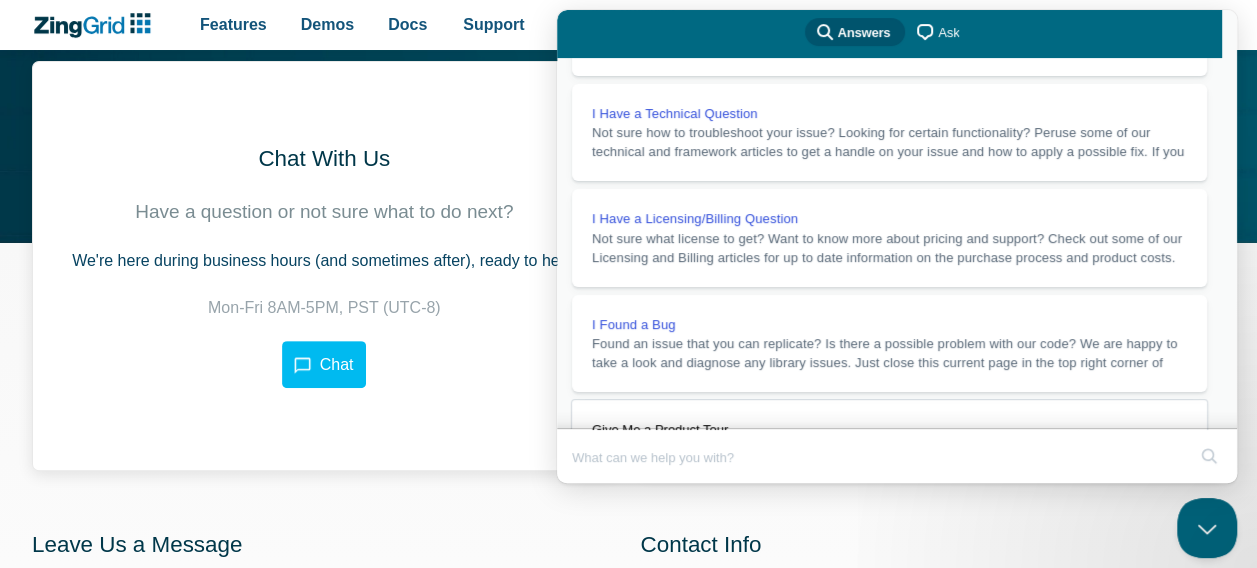 scroll, scrollTop: 131, scrollLeft: 0, axis: vertical 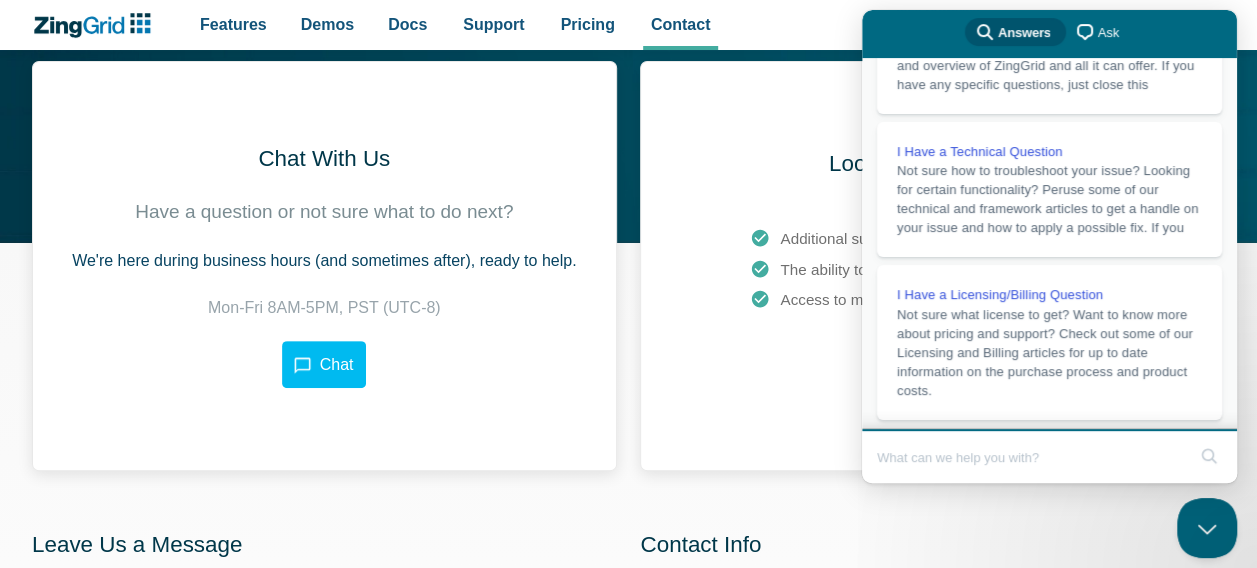 click at bounding box center (1031, 457) 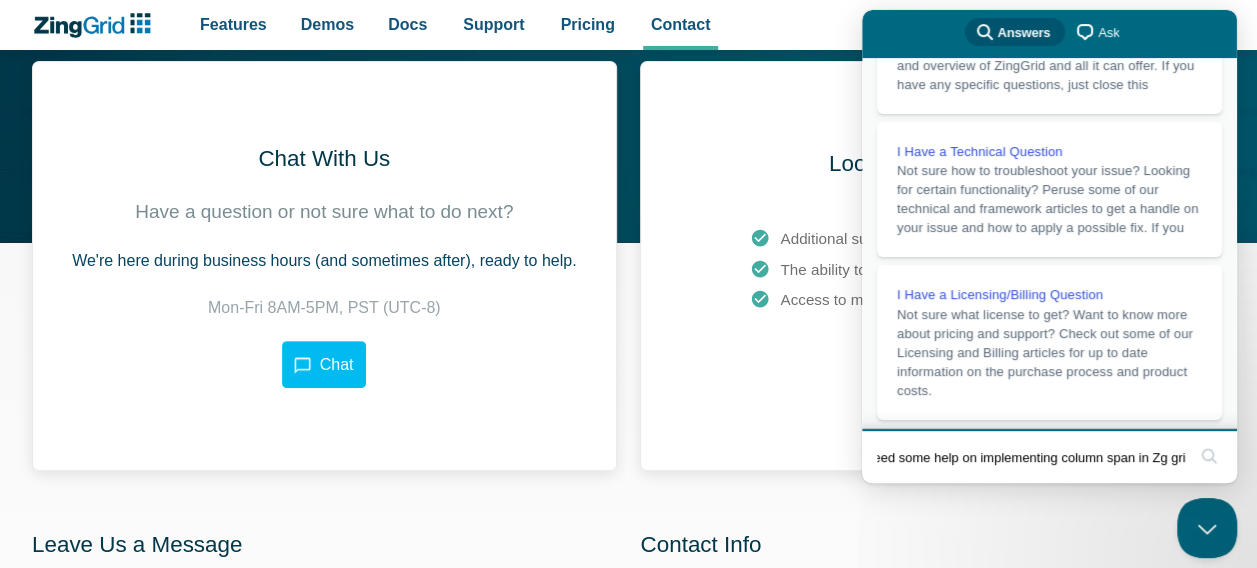 type on "need some help on implementing column span in Zg grig" 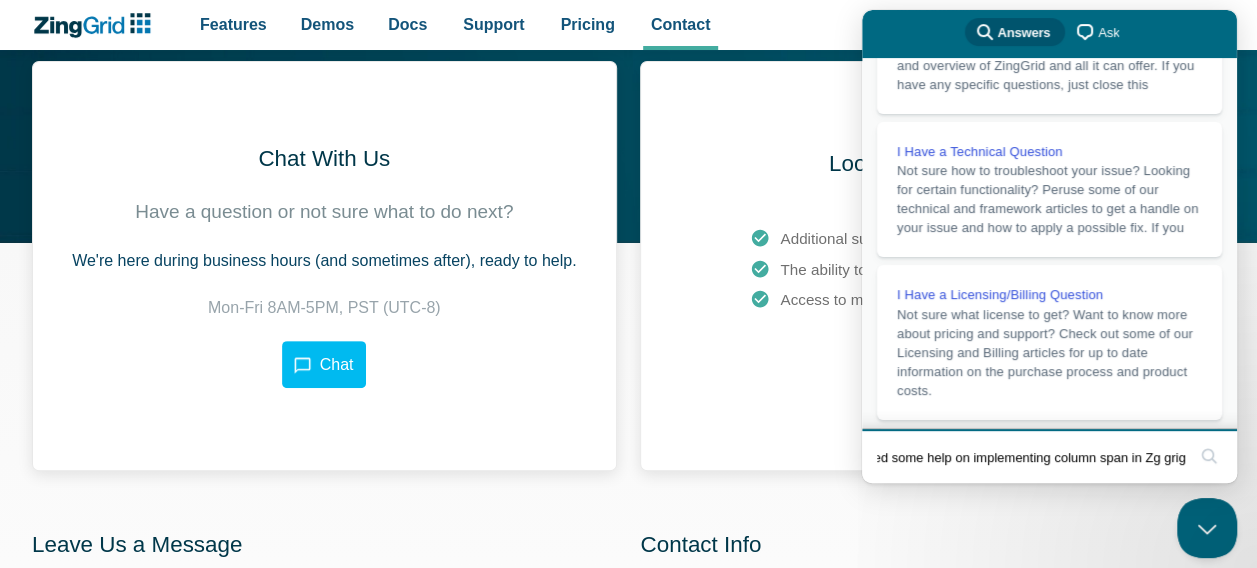 scroll, scrollTop: 0, scrollLeft: 21, axis: horizontal 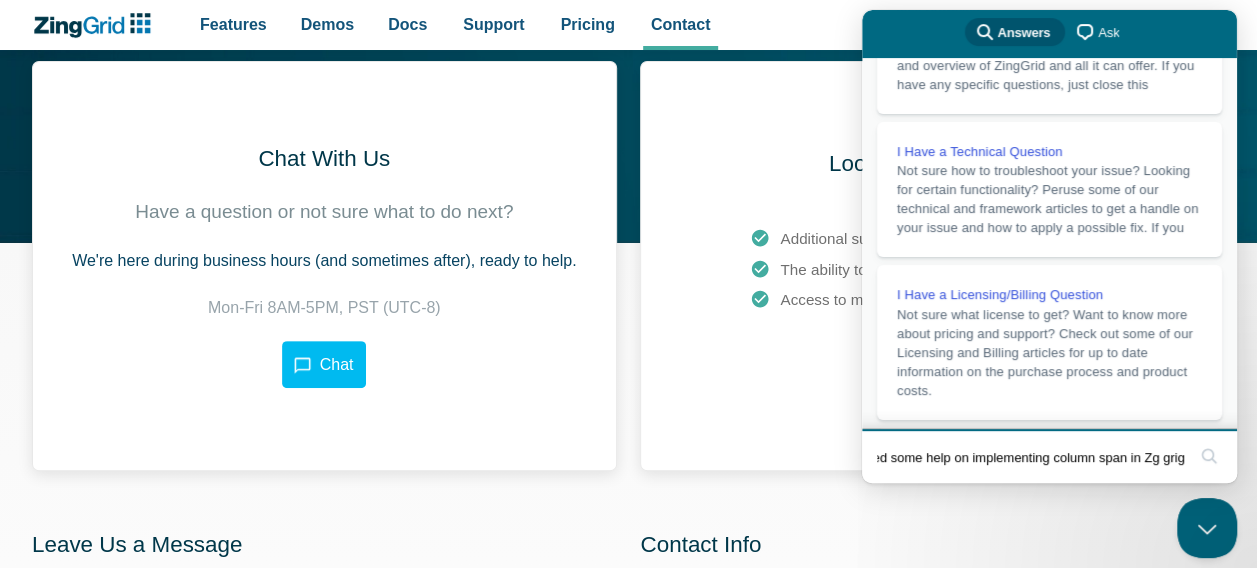 click on "search" at bounding box center (1209, 456) 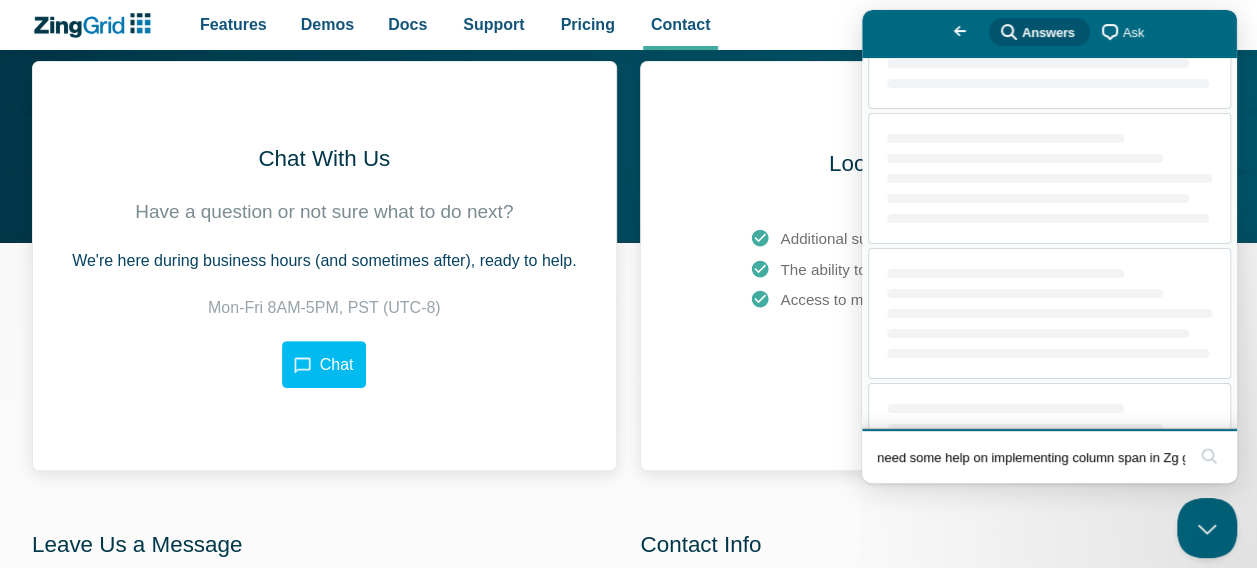 scroll, scrollTop: 0, scrollLeft: 0, axis: both 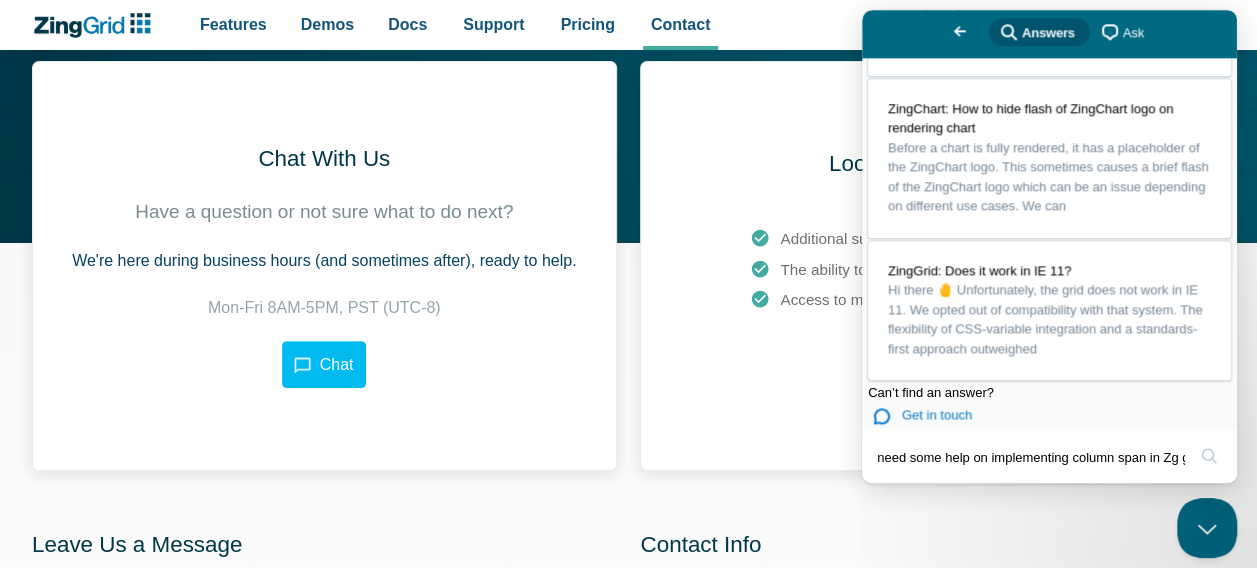 click on "need some help on implementing column span in Zg grig" at bounding box center (1031, 457) 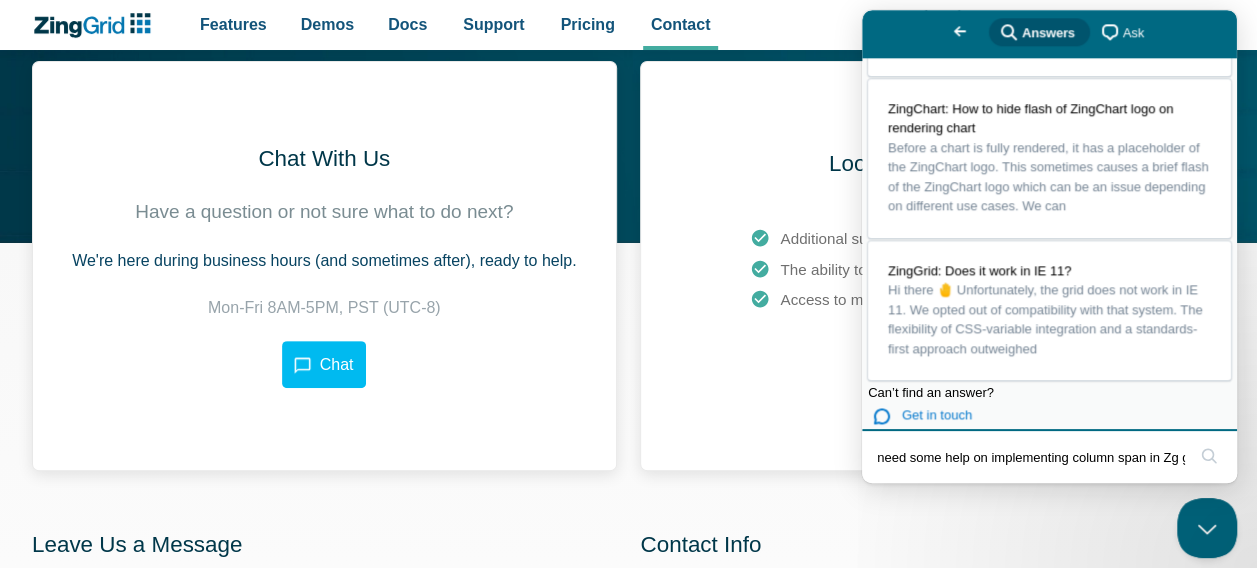 click on "need some help on implementing column span in Zg grig" at bounding box center [1031, 457] 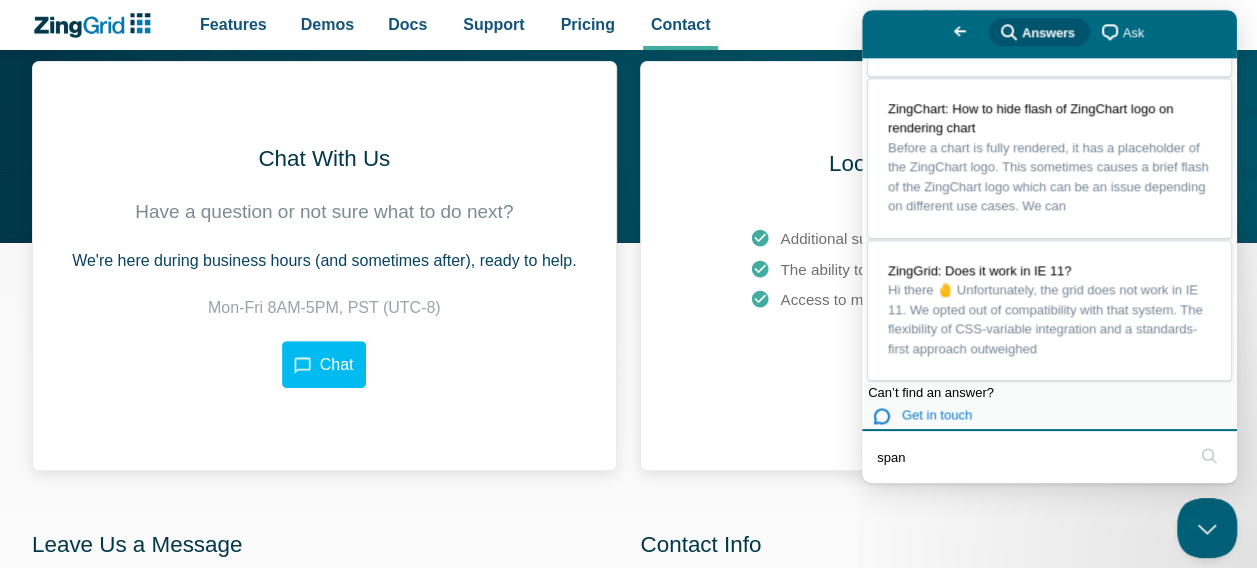type on "span" 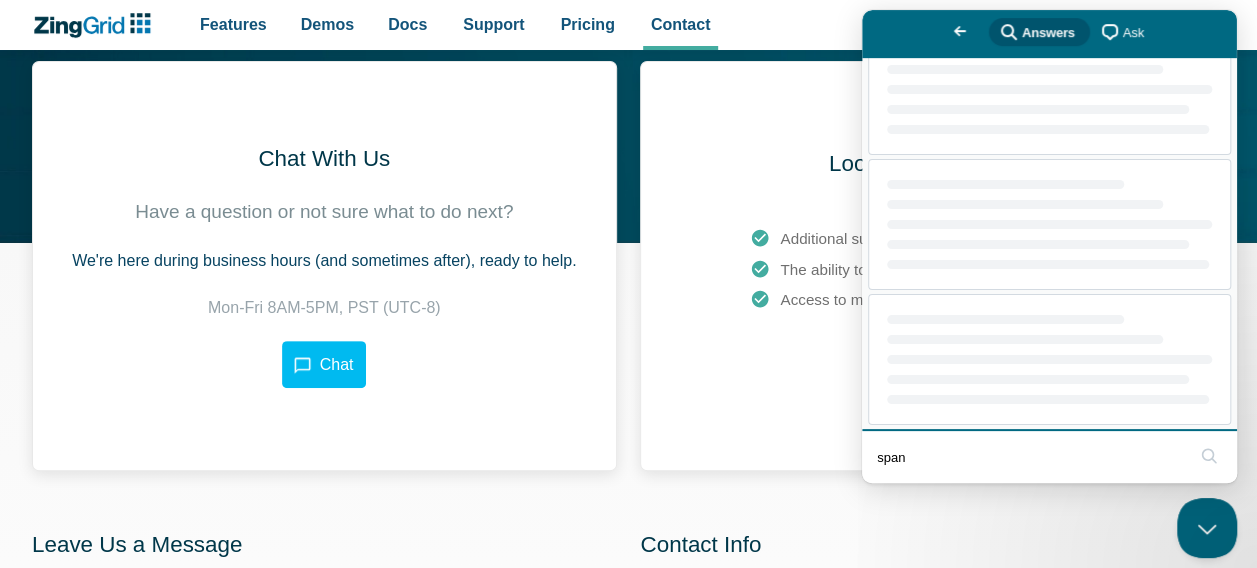 scroll, scrollTop: 10, scrollLeft: 0, axis: vertical 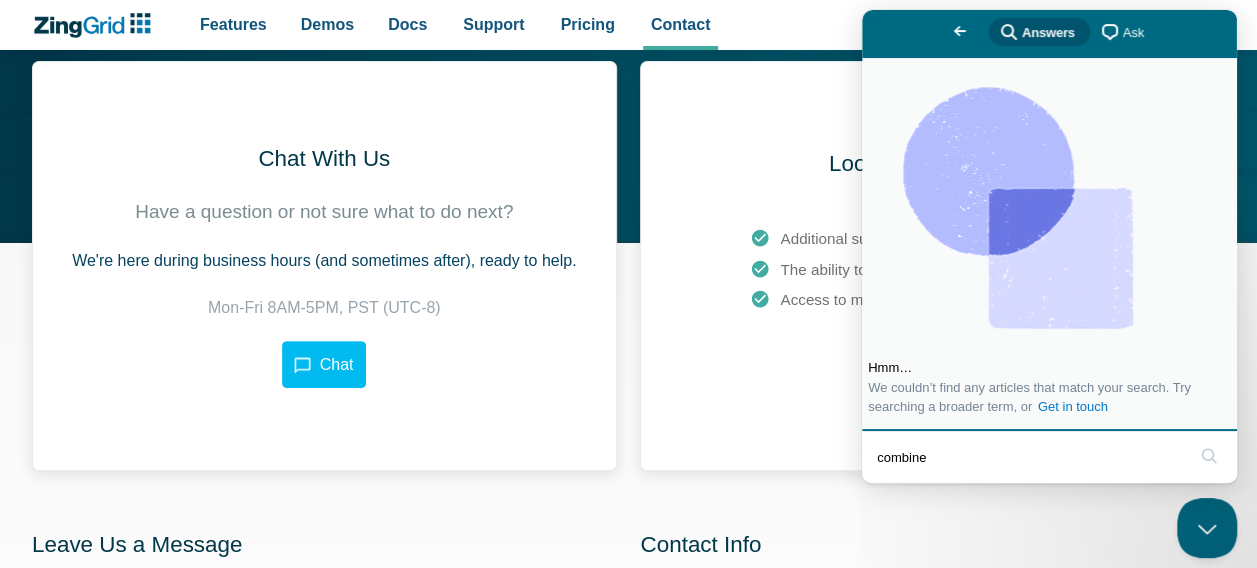 type on "combine" 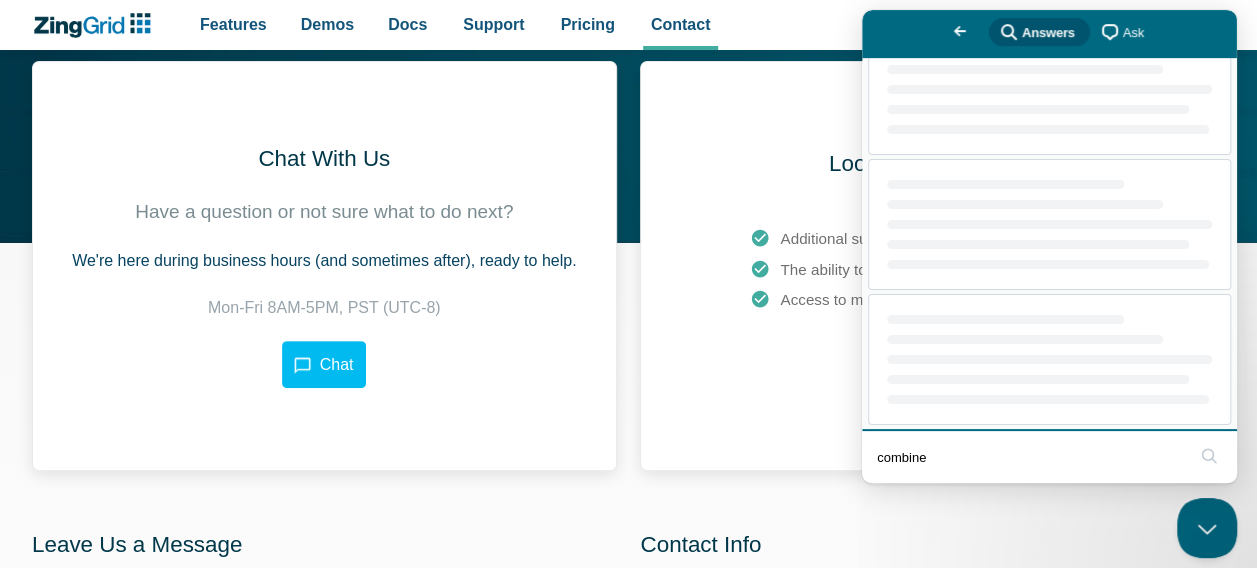 scroll, scrollTop: 10, scrollLeft: 0, axis: vertical 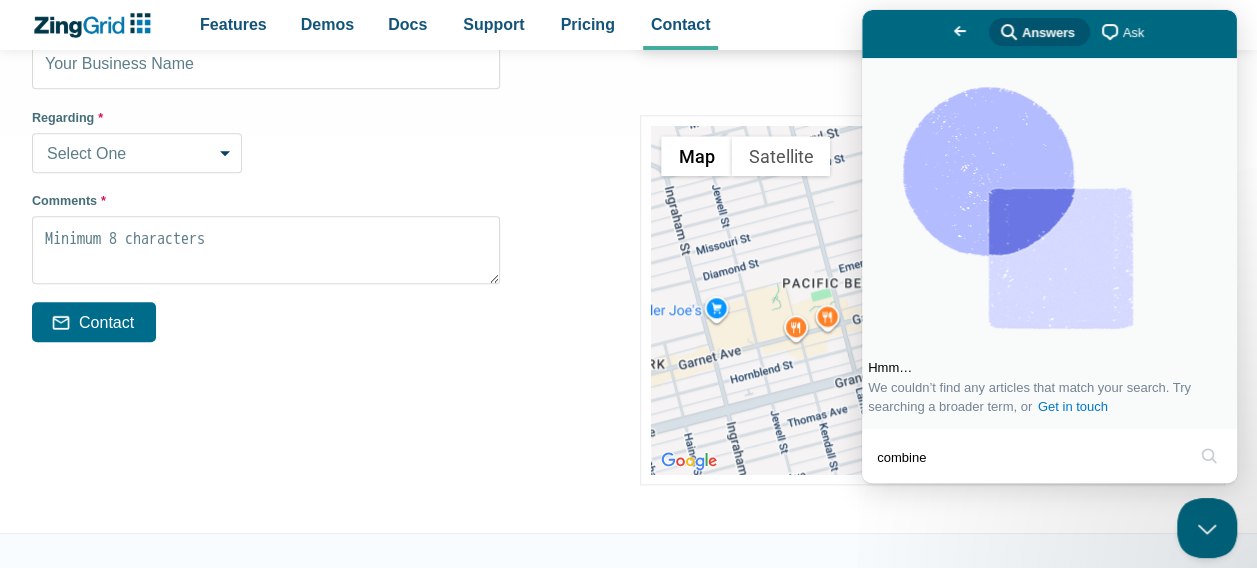 click on "Leave Us a Message
Please fill out the fields (all) and submit
Full Name *
Email *
Business *
*  Phone:
Regarding *
Select One
Sales Inquiry
Installation
Licensing
Support
Other
Comments *
Contact
Test
Contact Successful
Thank you for contacting us! We'll respond shortly." at bounding box center [324, 109] 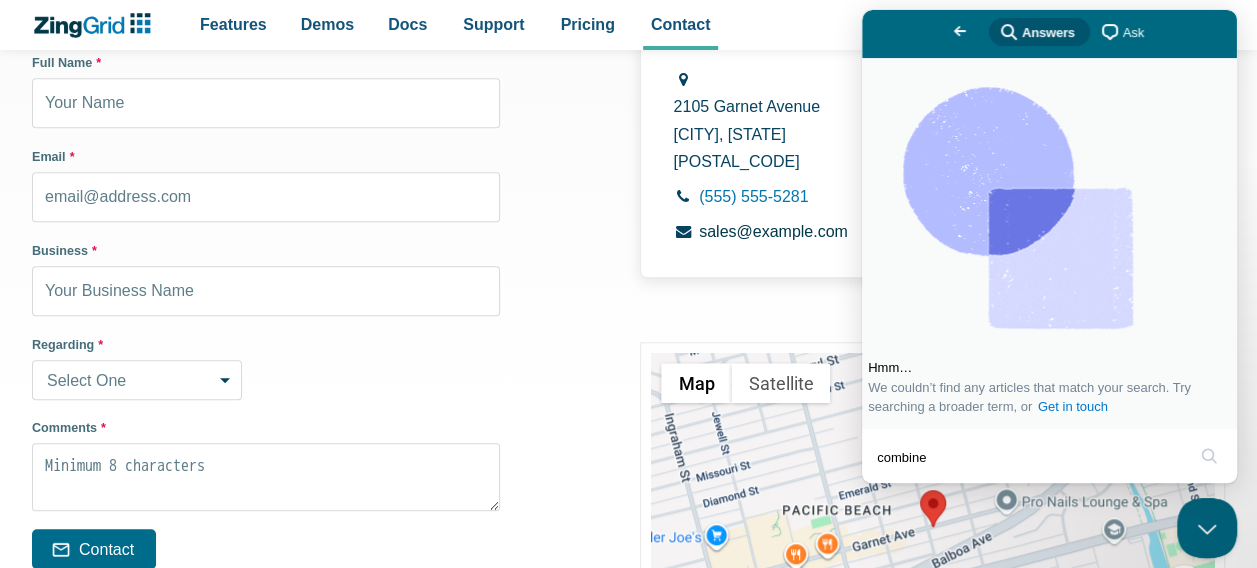 scroll, scrollTop: 676, scrollLeft: 0, axis: vertical 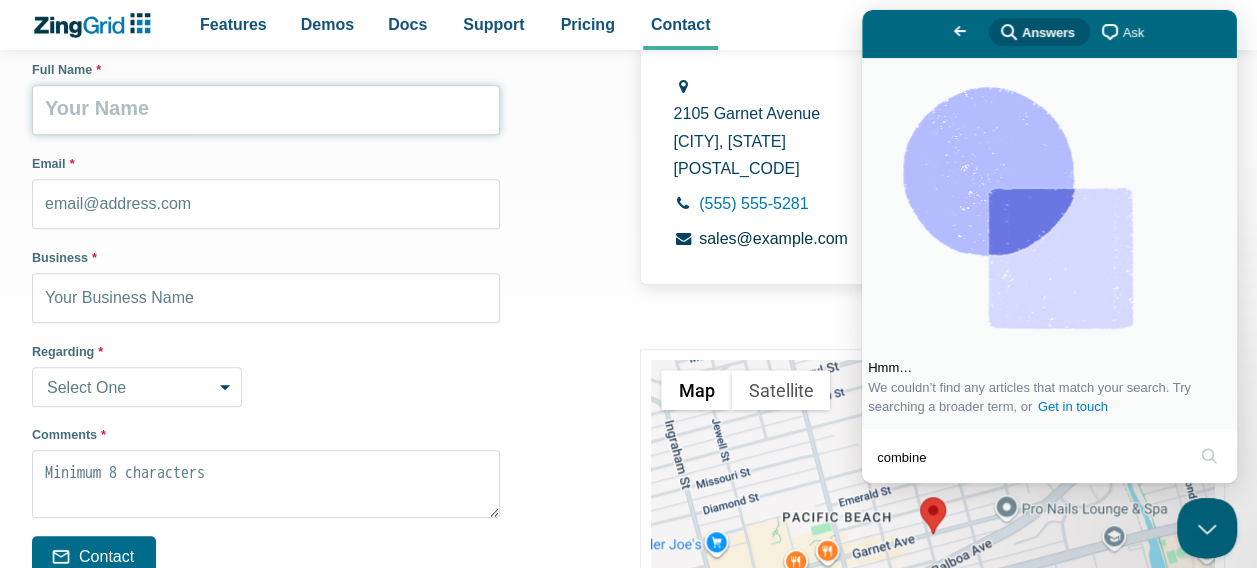 click on "Full Name *" at bounding box center [266, 110] 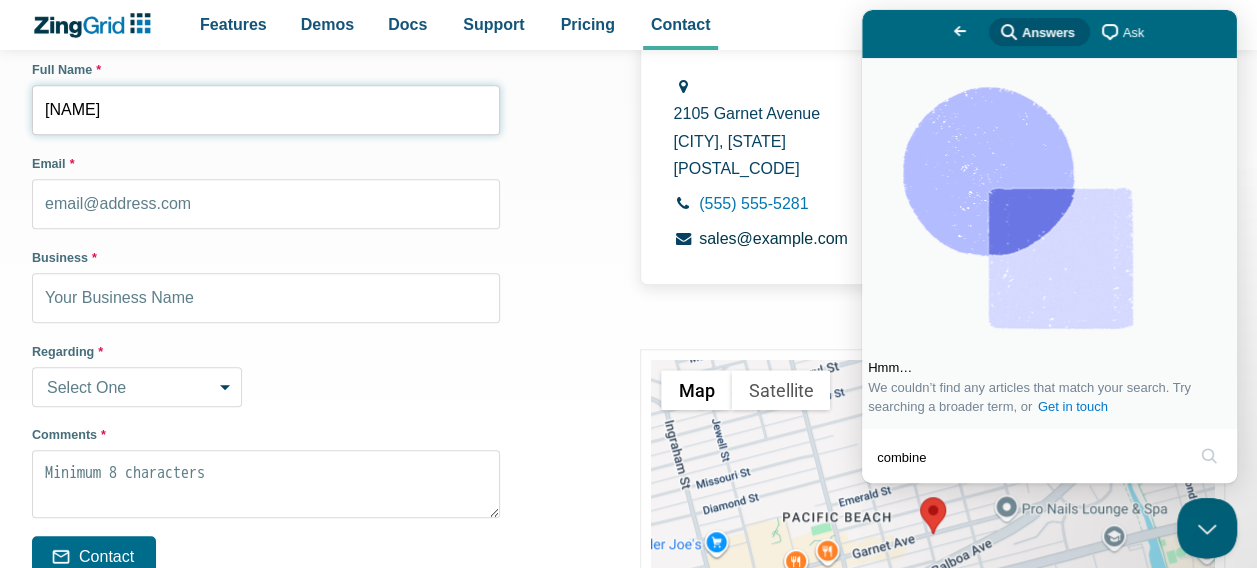 type on "Monik" 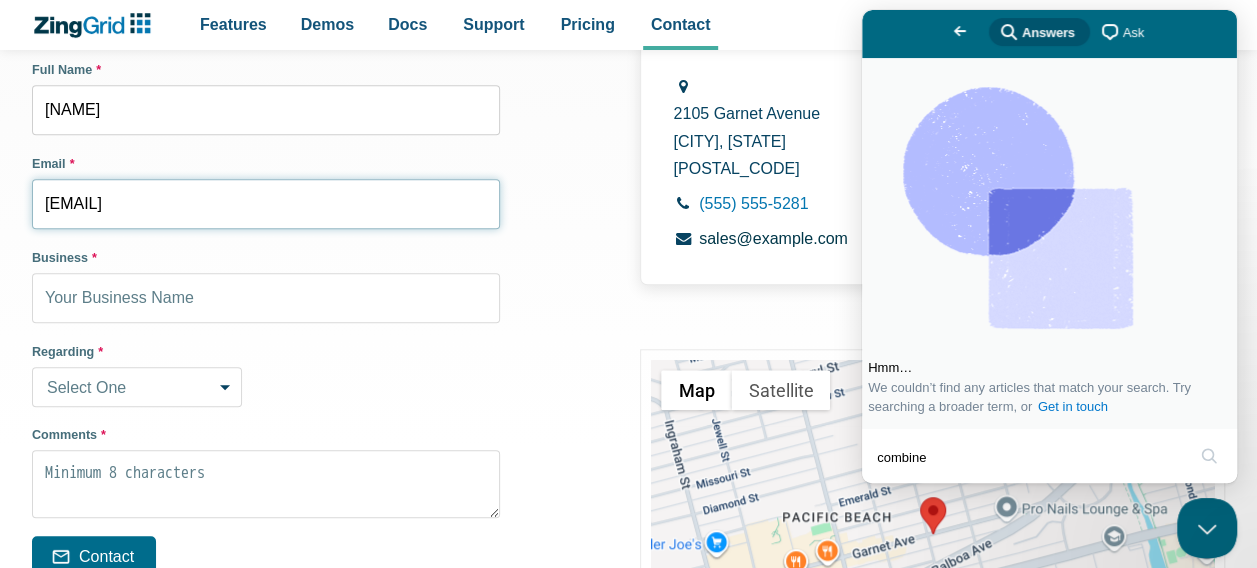type on "monik.chavvakula@kroger.com" 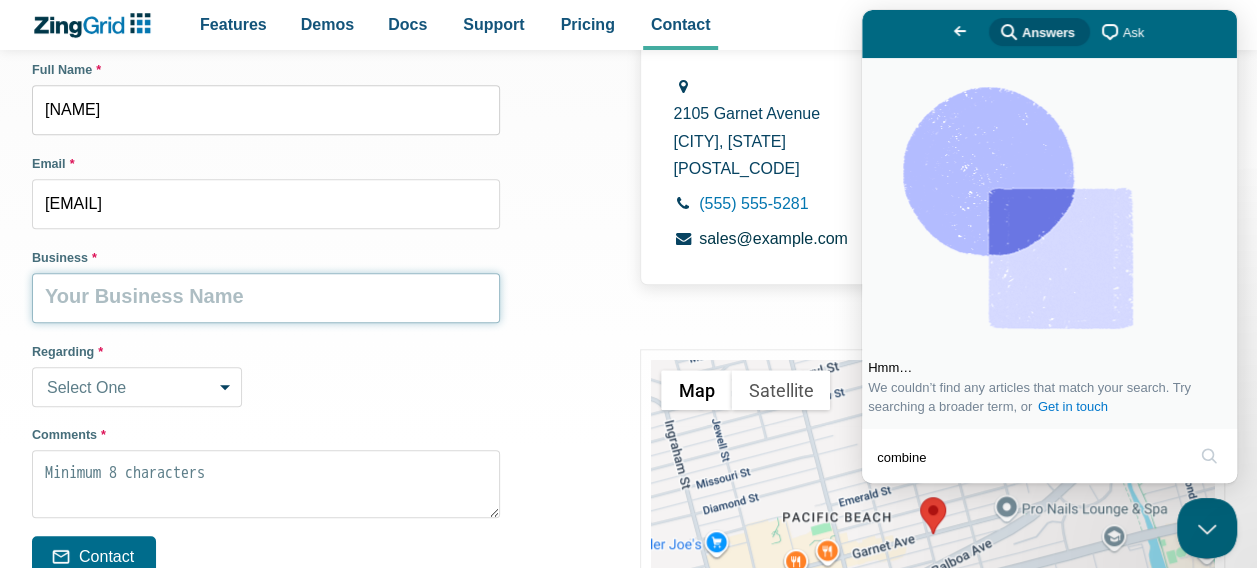 click on "Contact" at bounding box center (94, 556) 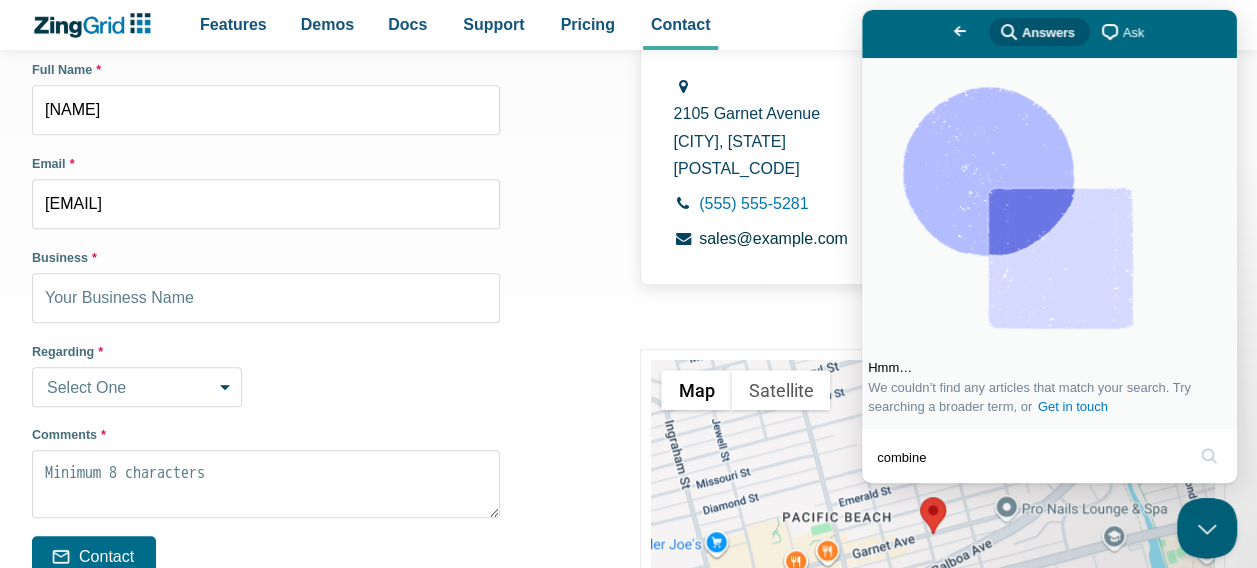click on "Select One
Sales Inquiry
Installation
Licensing
Support
Other" at bounding box center [137, 387] 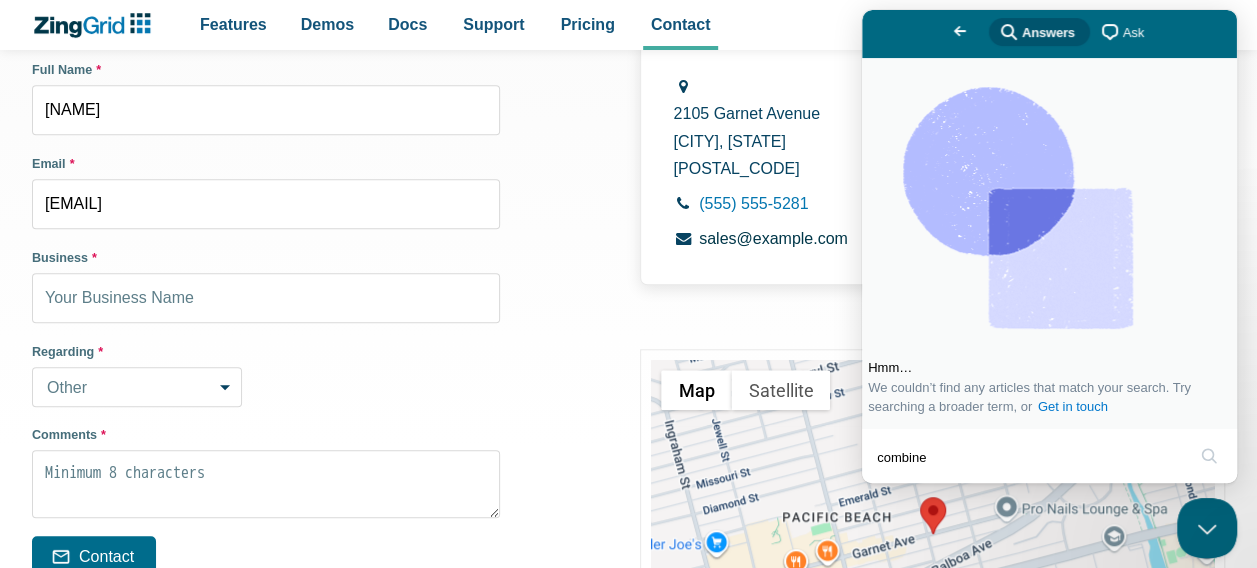 click on "Select One
Sales Inquiry
Installation
Licensing
Support
Other" at bounding box center [137, 387] 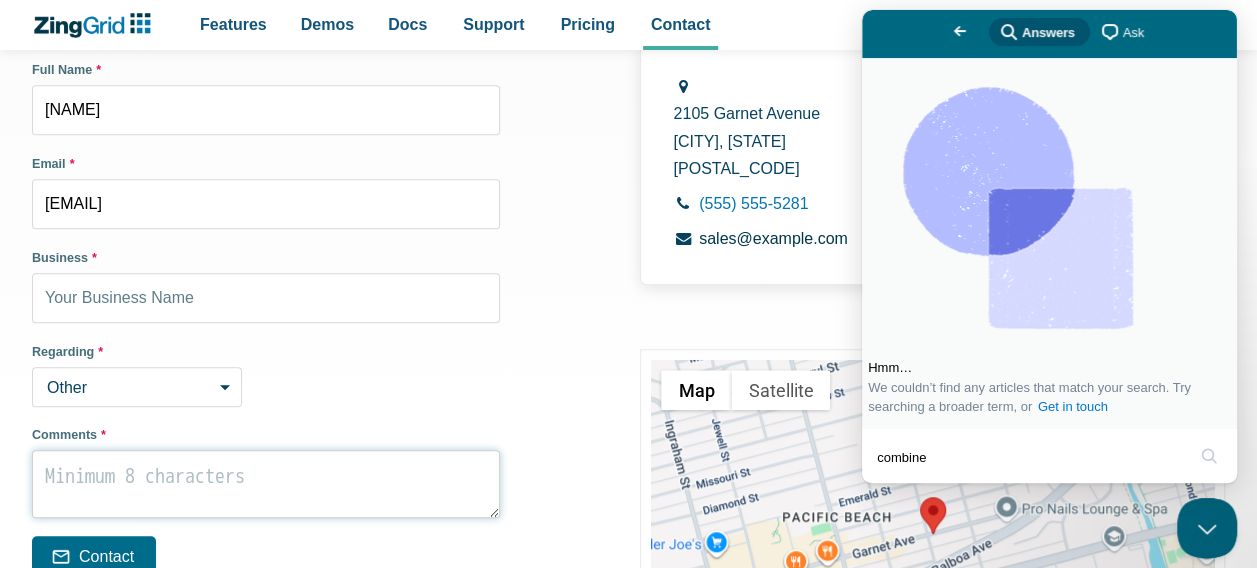 click on "Comments *" at bounding box center [266, 484] 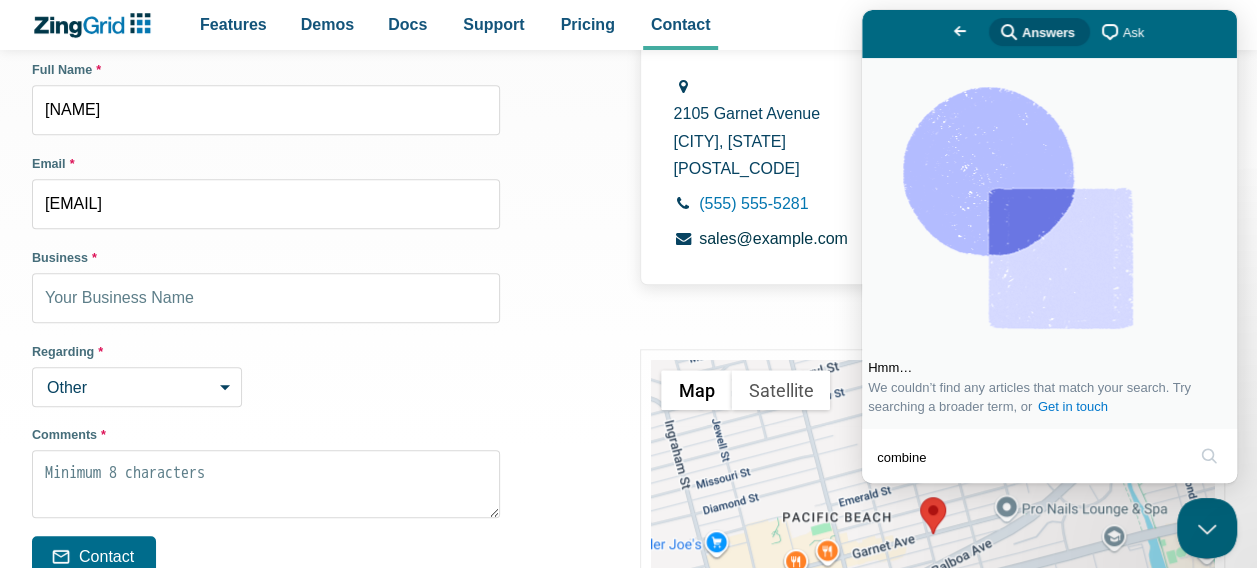 click on "Select One
Sales Inquiry
Installation
Licensing
Support
Other" at bounding box center [137, 387] 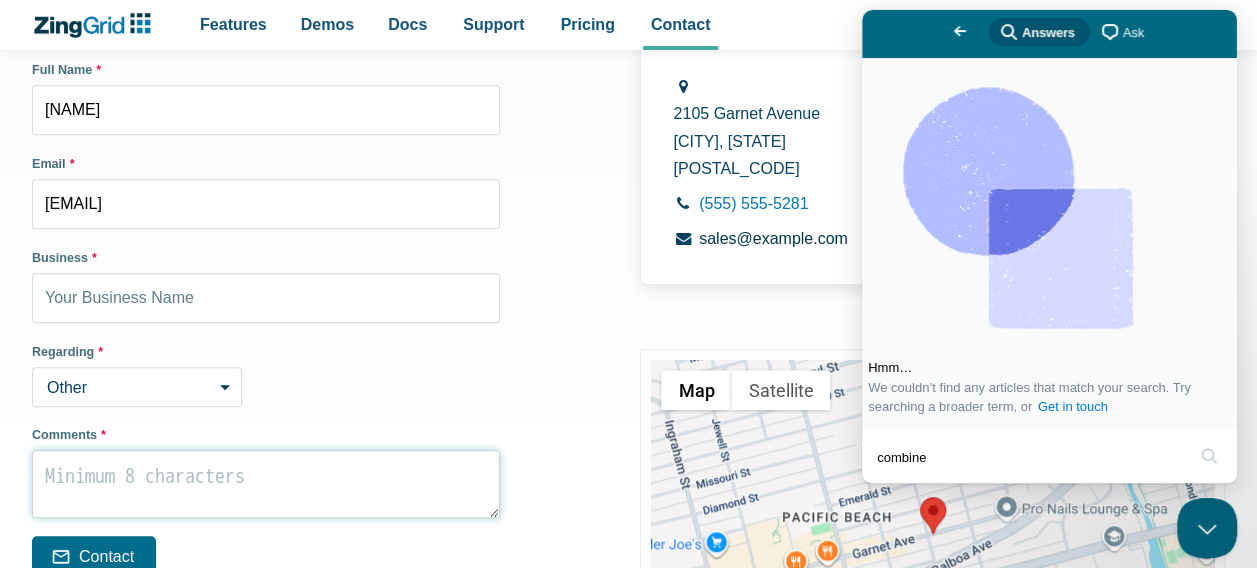 click on "Comments *" at bounding box center (266, 484) 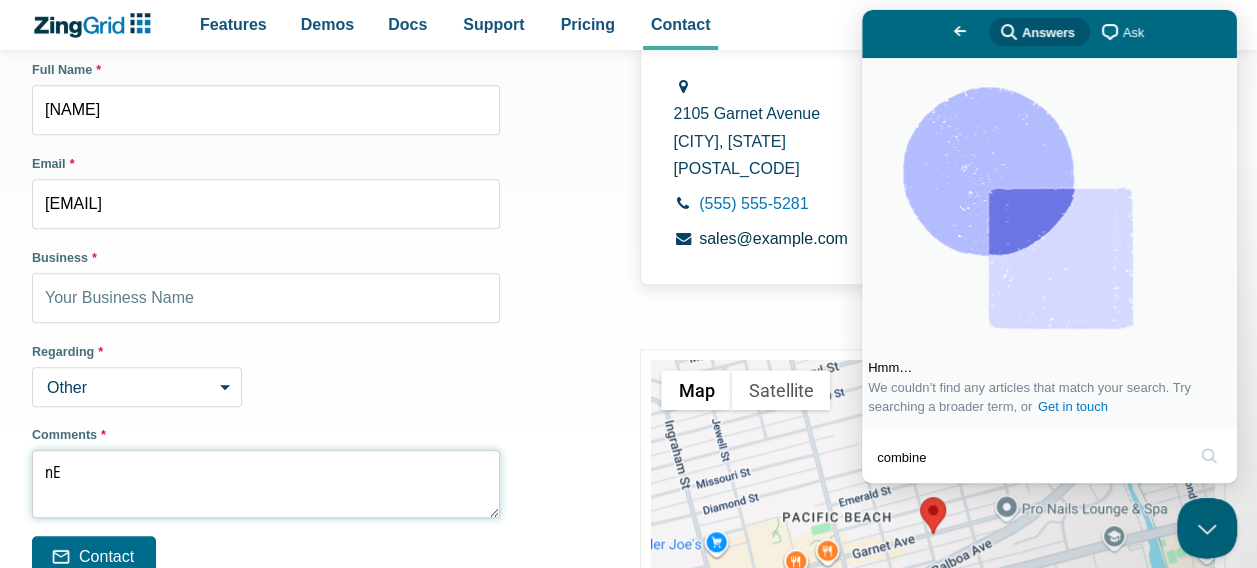 type on "n" 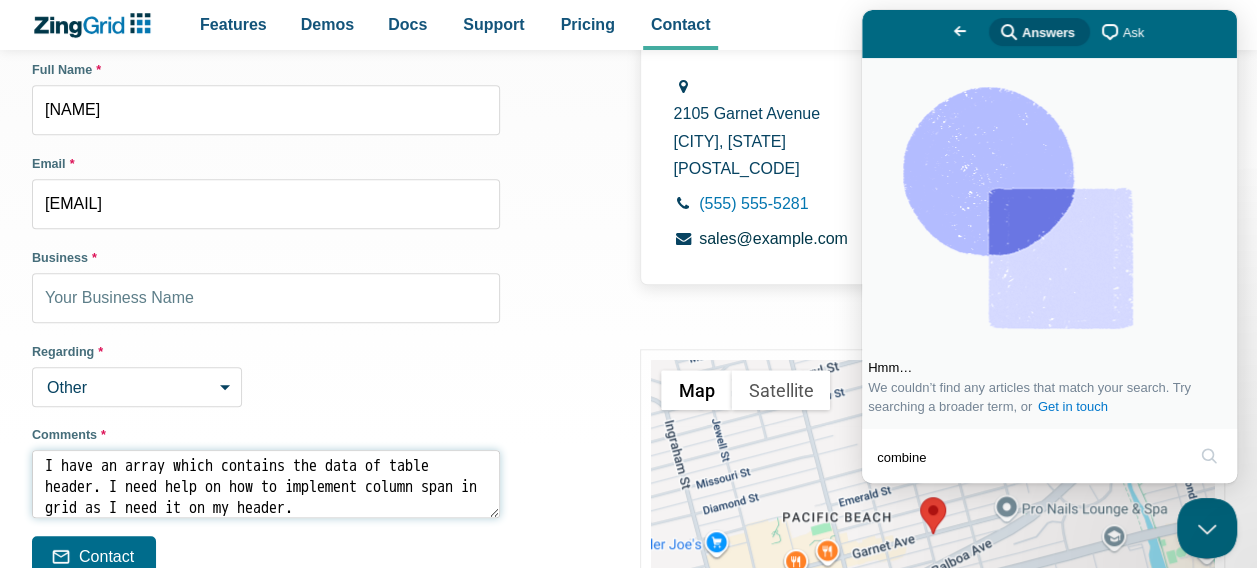 scroll, scrollTop: 18, scrollLeft: 0, axis: vertical 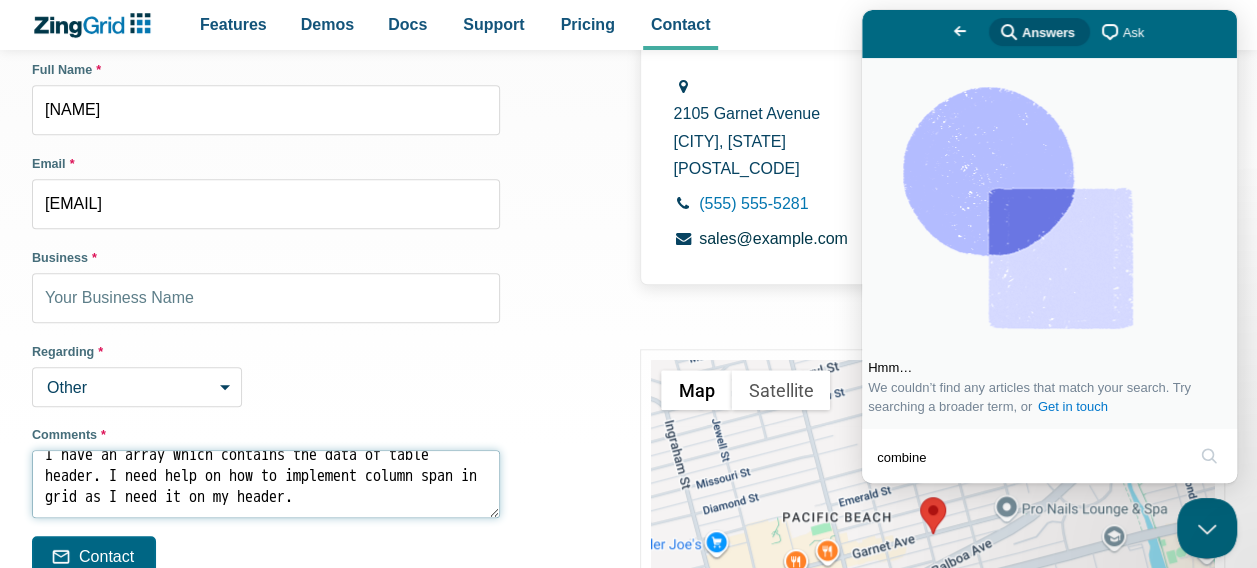 type on "I have an array which contains the data of table header. I need help on how to implement column span in grid as I need it on my header." 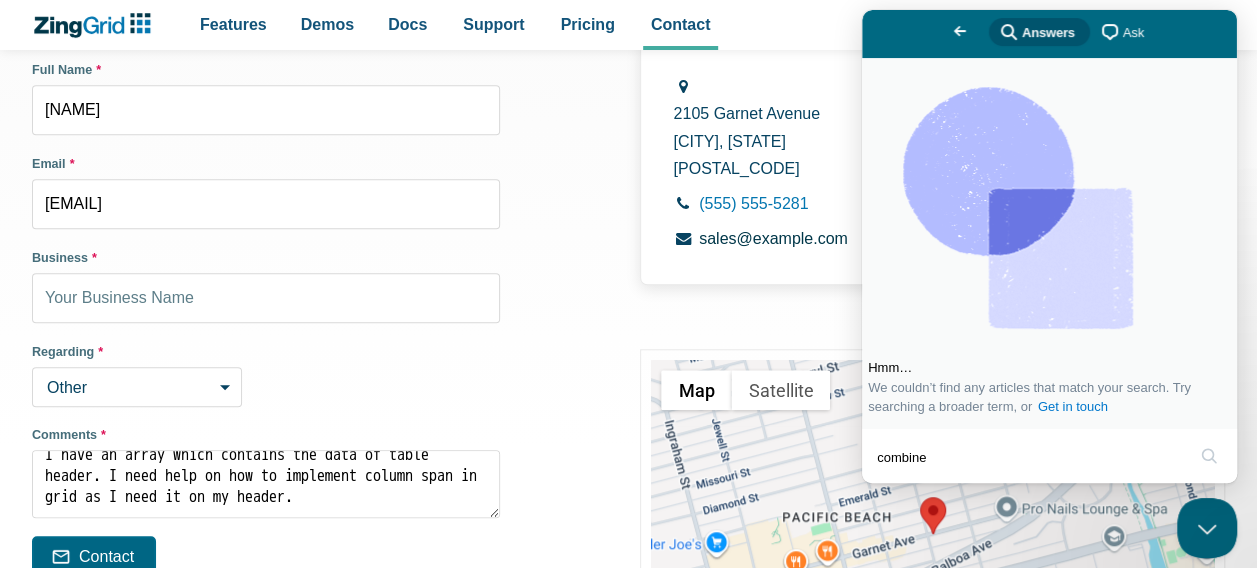 click on "Contact" at bounding box center [94, 556] 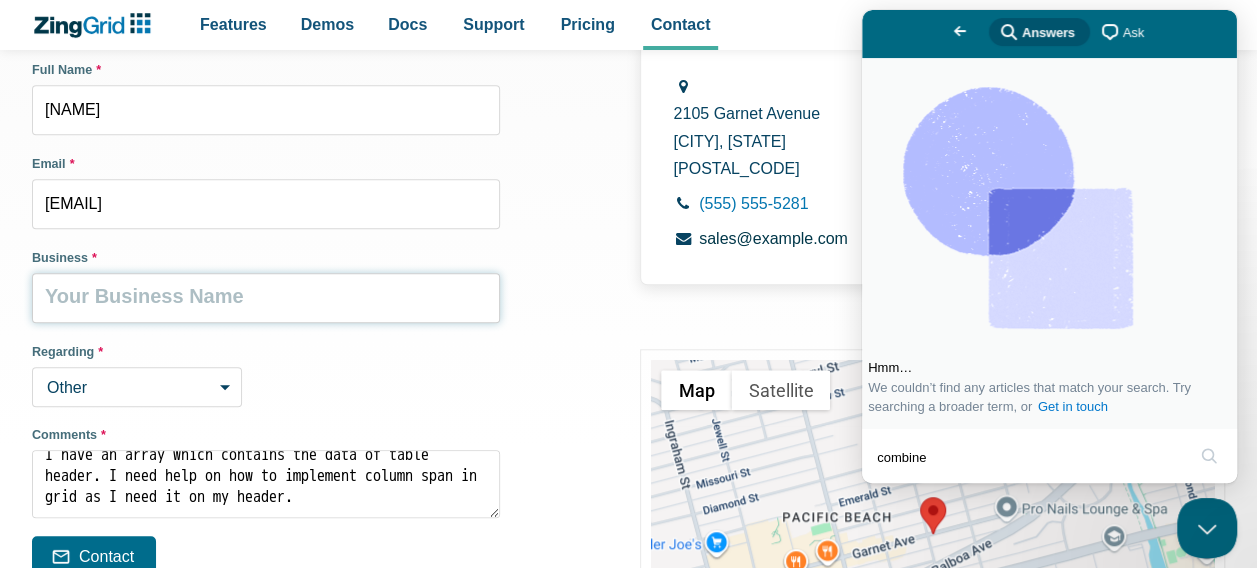 click on "Business *" at bounding box center (266, 298) 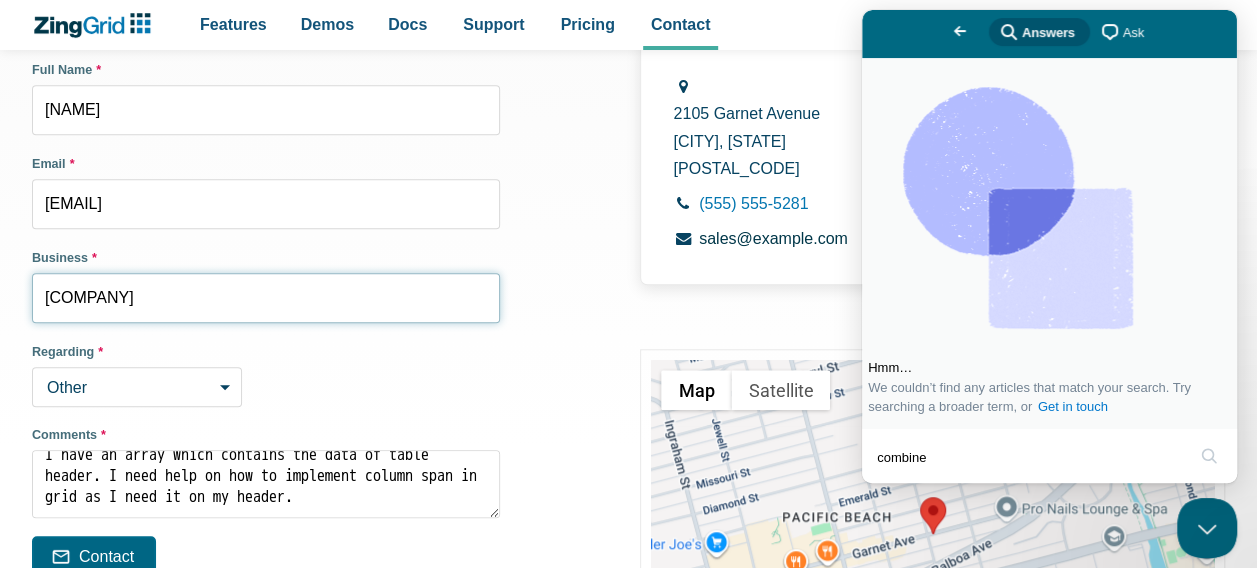 type on "Kroger" 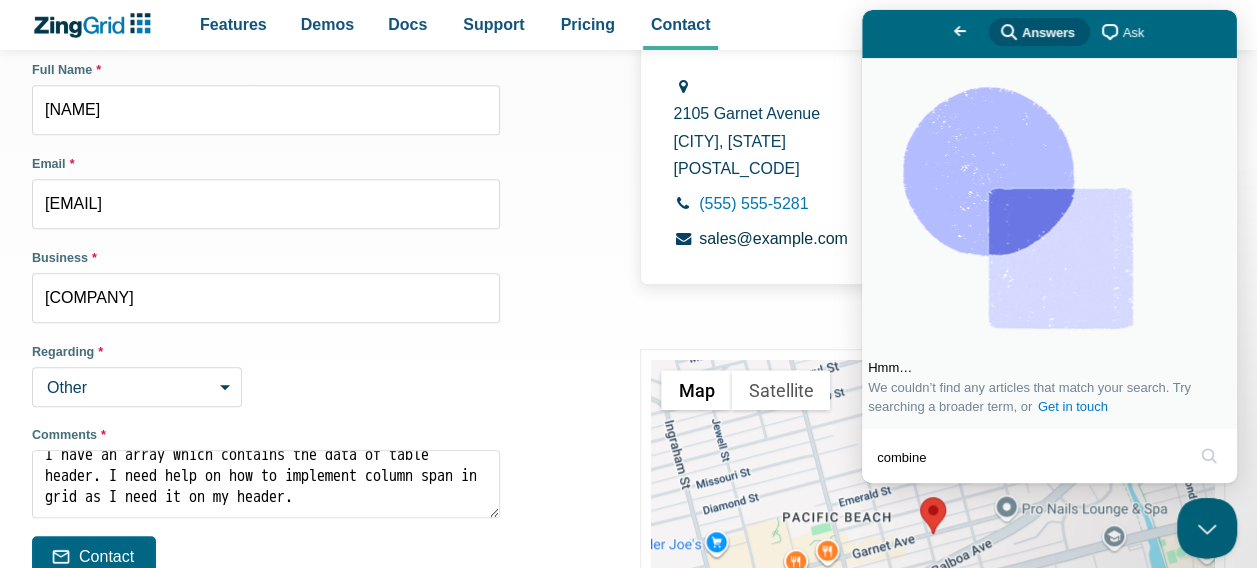 click on "Contact" at bounding box center [94, 556] 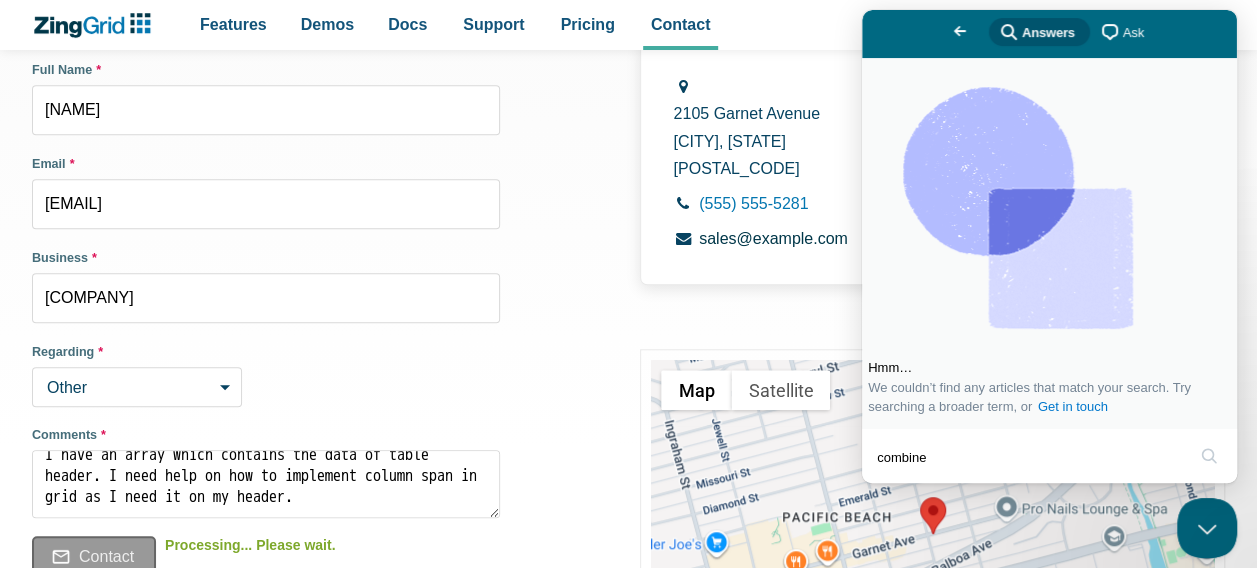 scroll, scrollTop: 661, scrollLeft: 0, axis: vertical 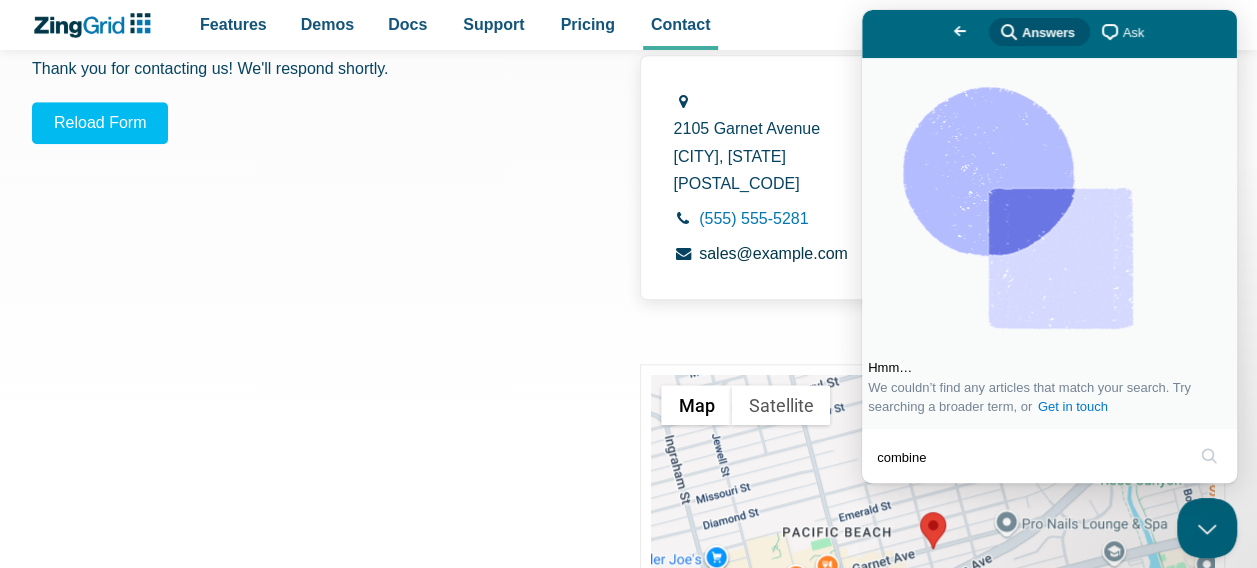 click on "chat-square" at bounding box center (1110, 32) 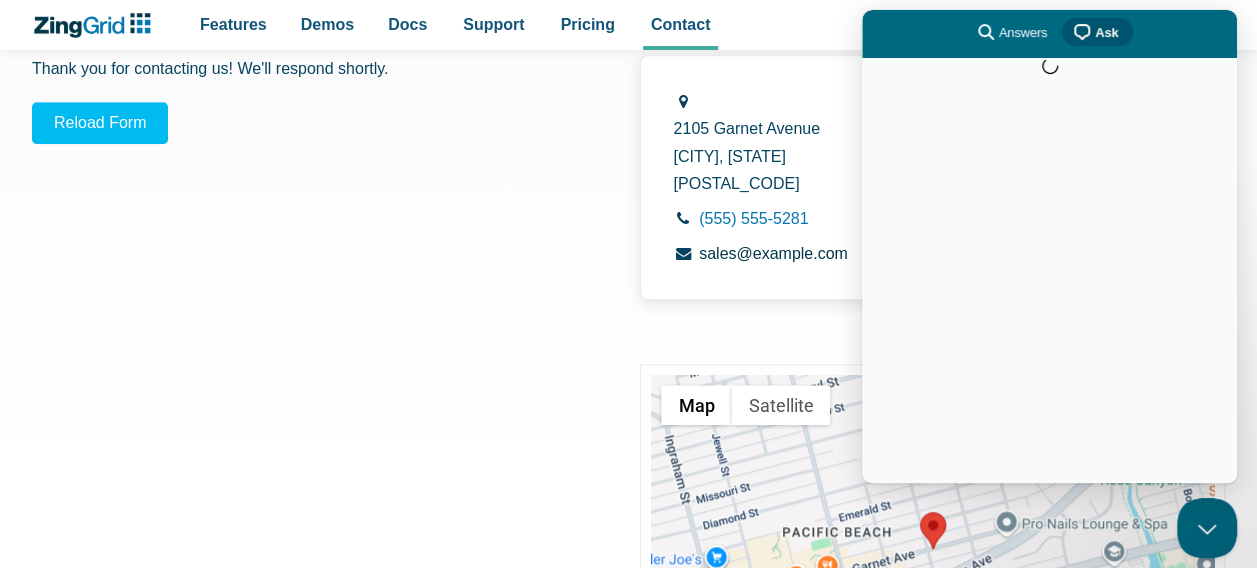 scroll, scrollTop: 0, scrollLeft: 0, axis: both 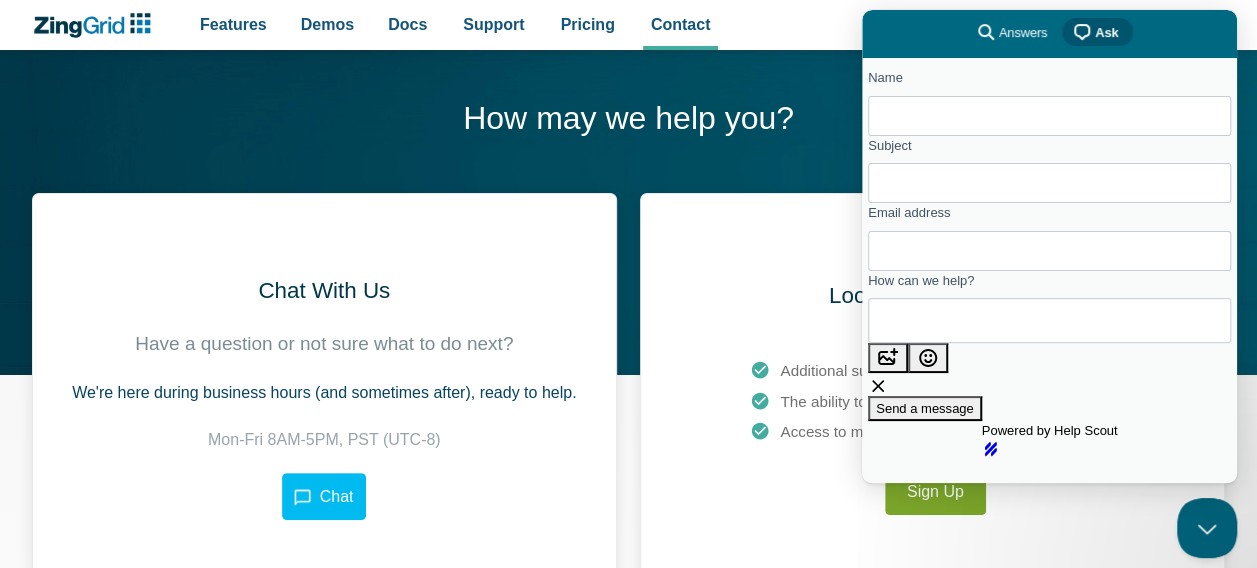 click 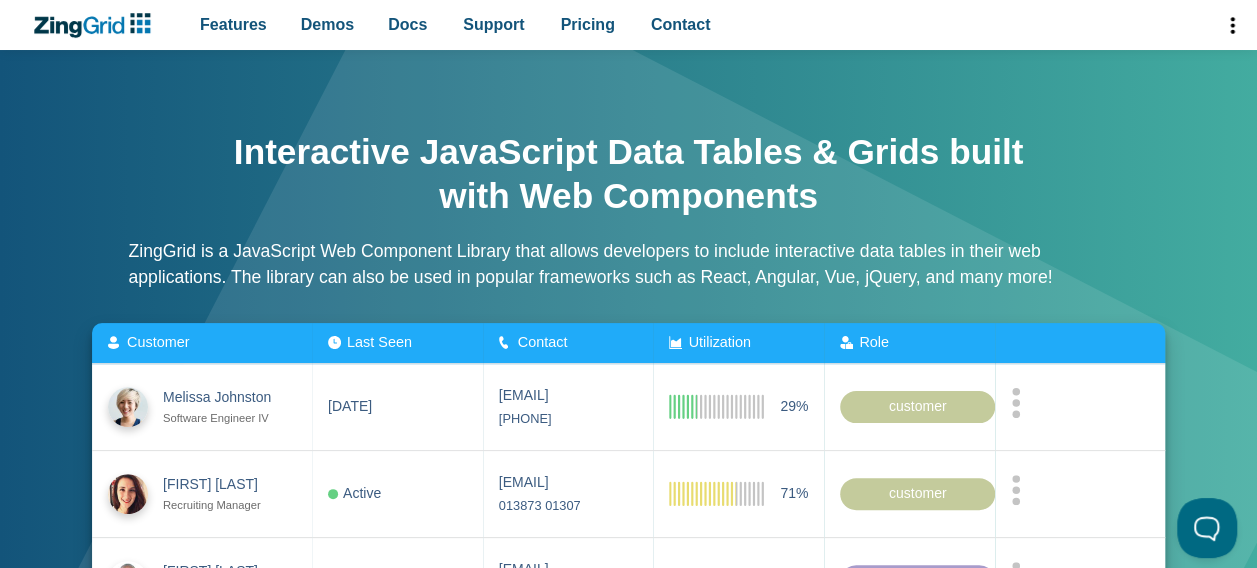 scroll, scrollTop: 0, scrollLeft: 0, axis: both 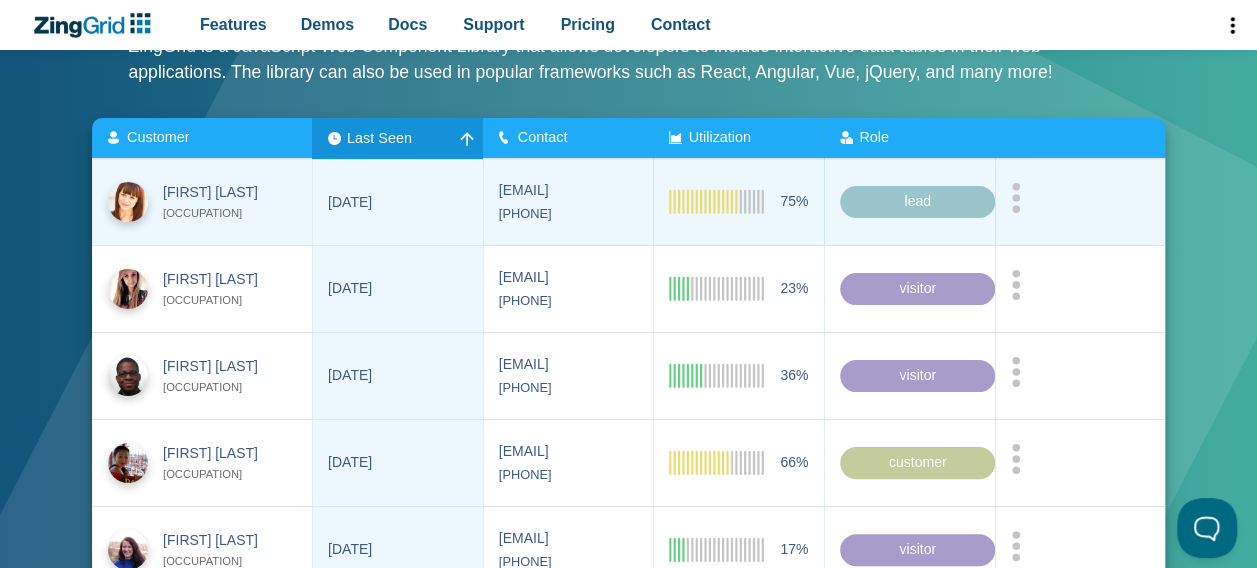 click 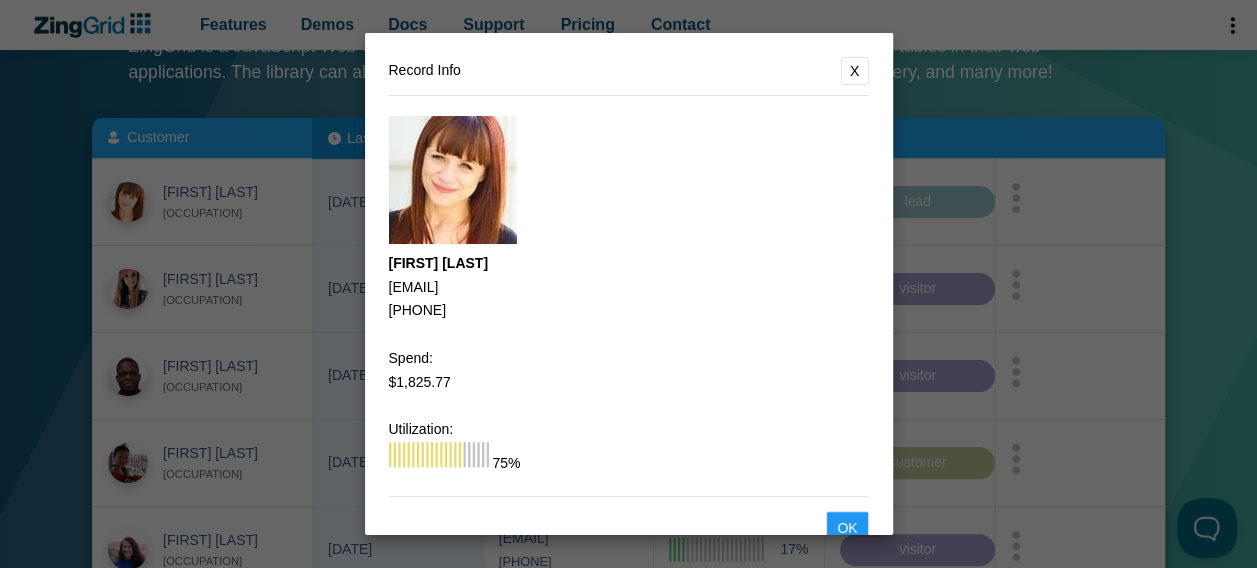click on "X" 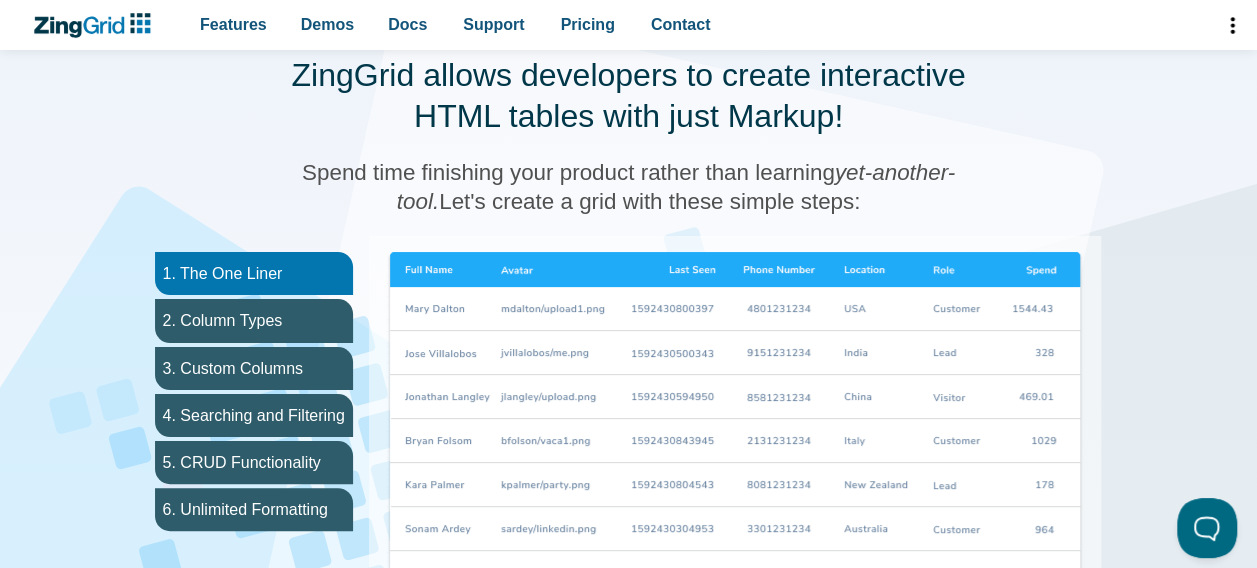 scroll, scrollTop: 974, scrollLeft: 0, axis: vertical 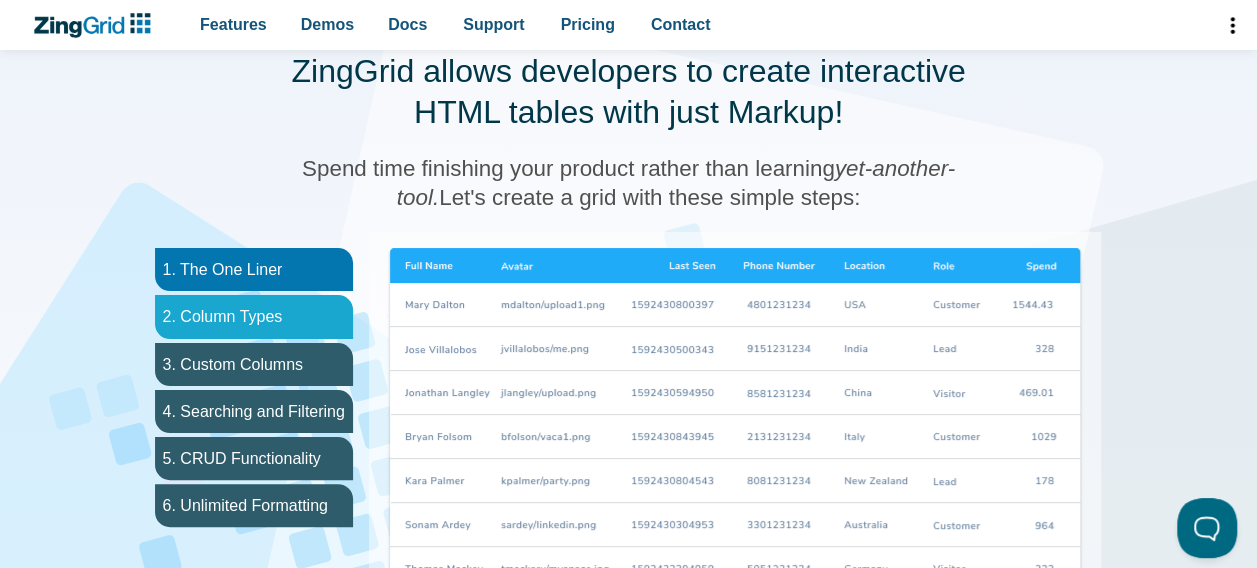 click on "2. Column Types" at bounding box center [254, 316] 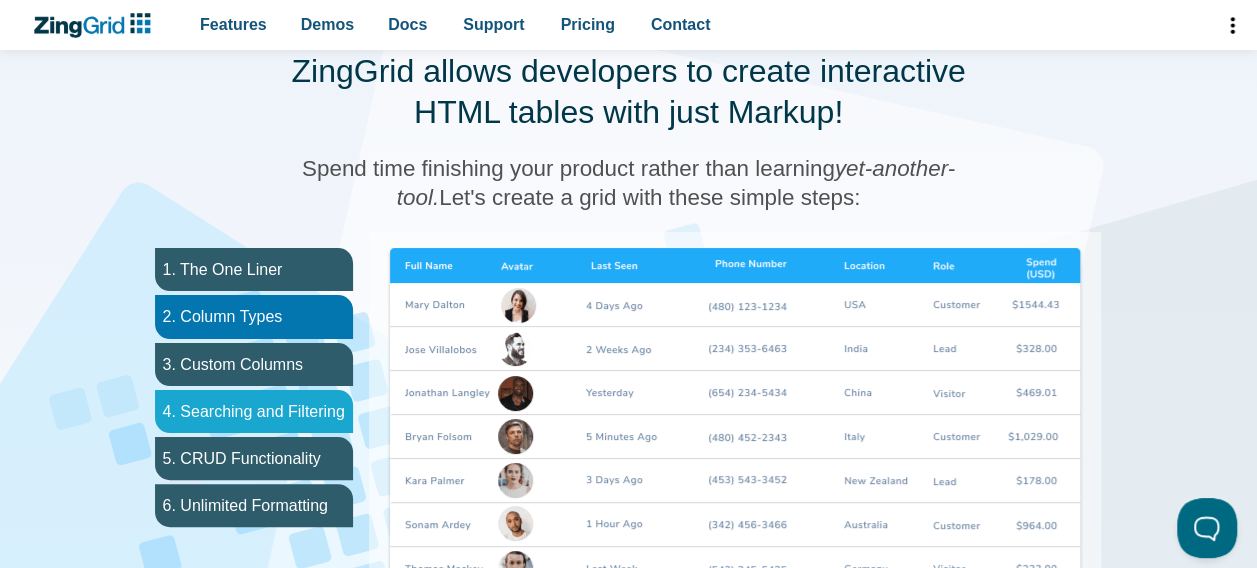 click on "4. Searching and Filtering" at bounding box center (254, 411) 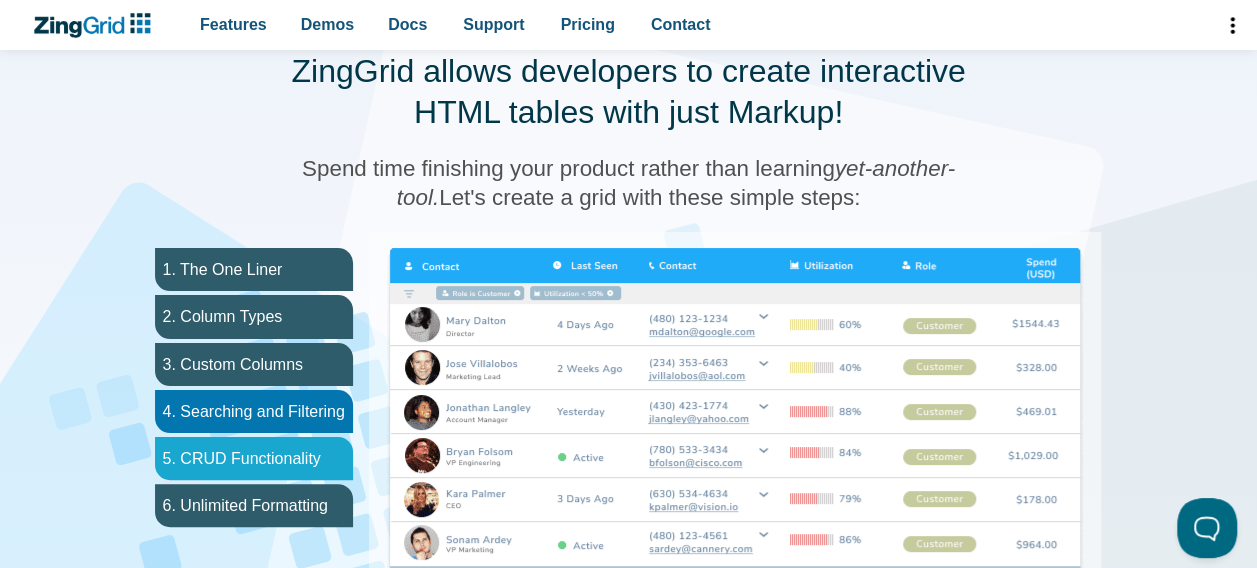 click on "5. CRUD Functionality" at bounding box center [254, 458] 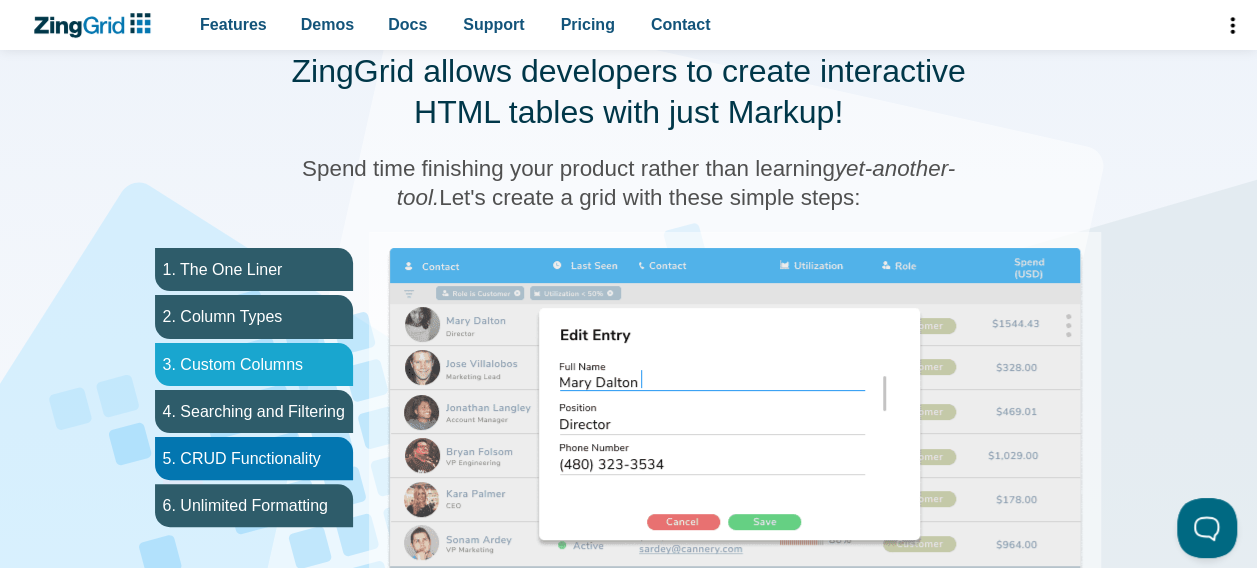 click on "3. Custom Columns" at bounding box center (254, 364) 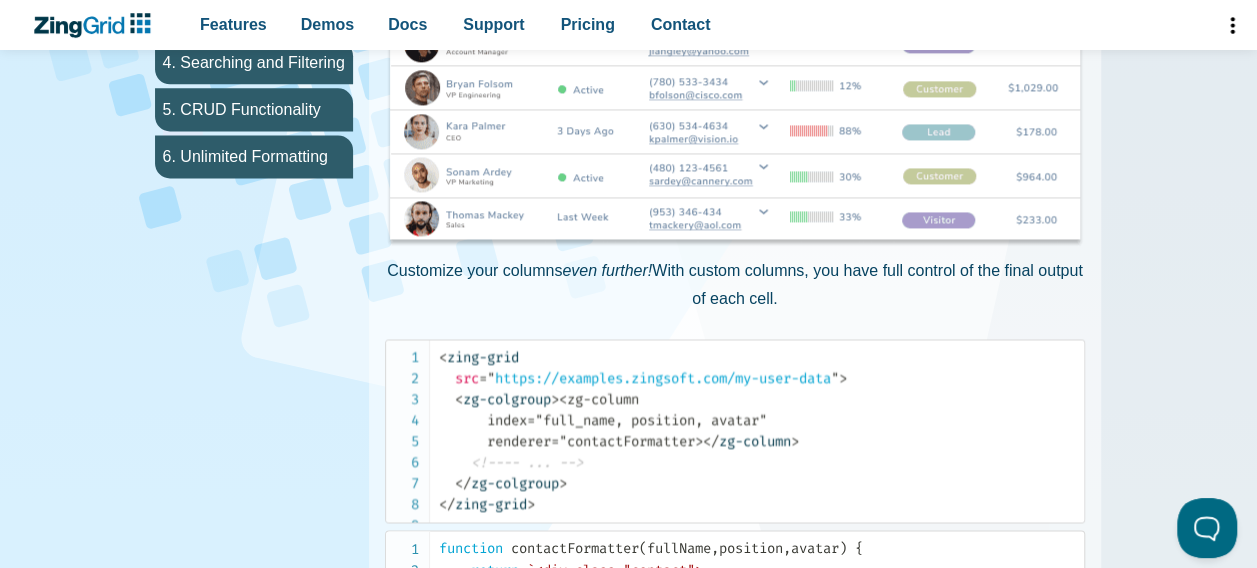 scroll, scrollTop: 1325, scrollLeft: 0, axis: vertical 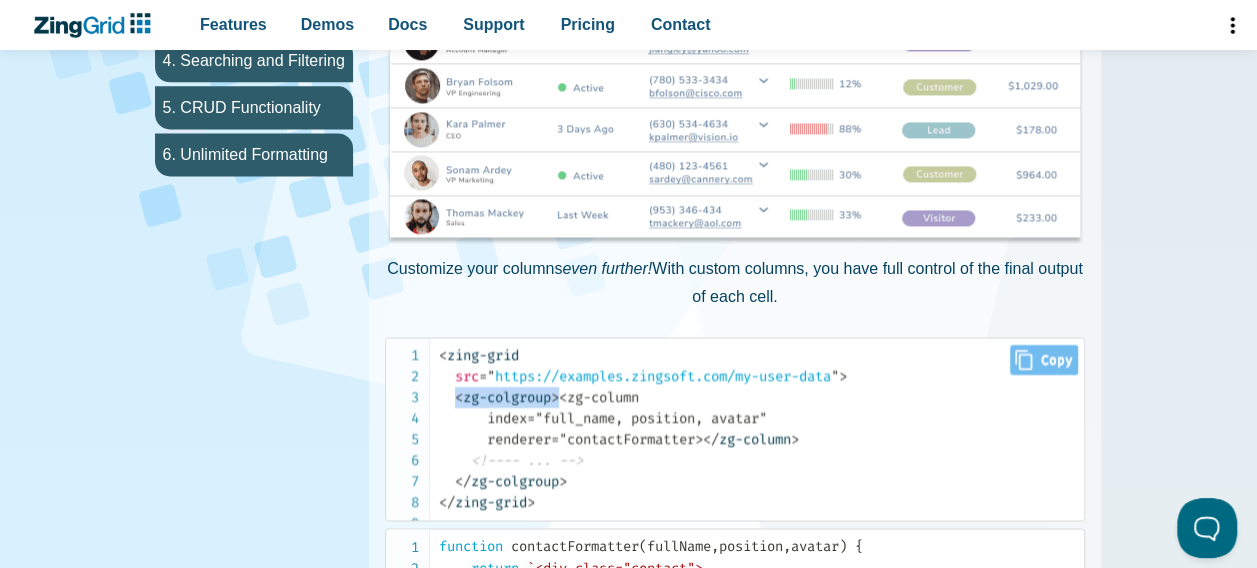 drag, startPoint x: 456, startPoint y: 395, endPoint x: 571, endPoint y: 396, distance: 115.00435 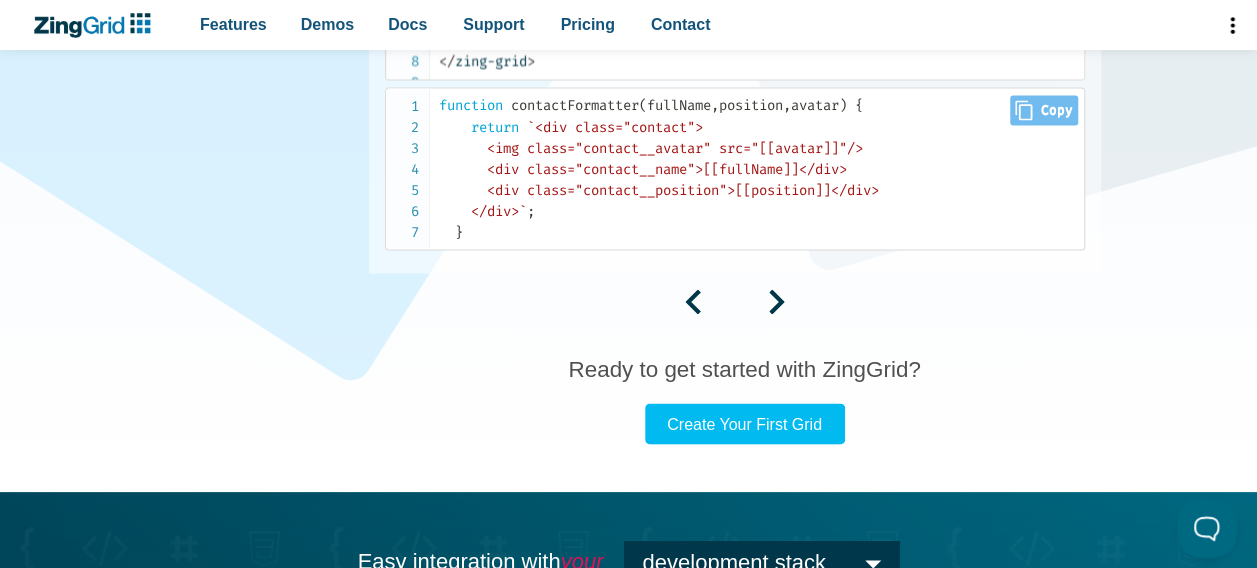 scroll, scrollTop: 1768, scrollLeft: 0, axis: vertical 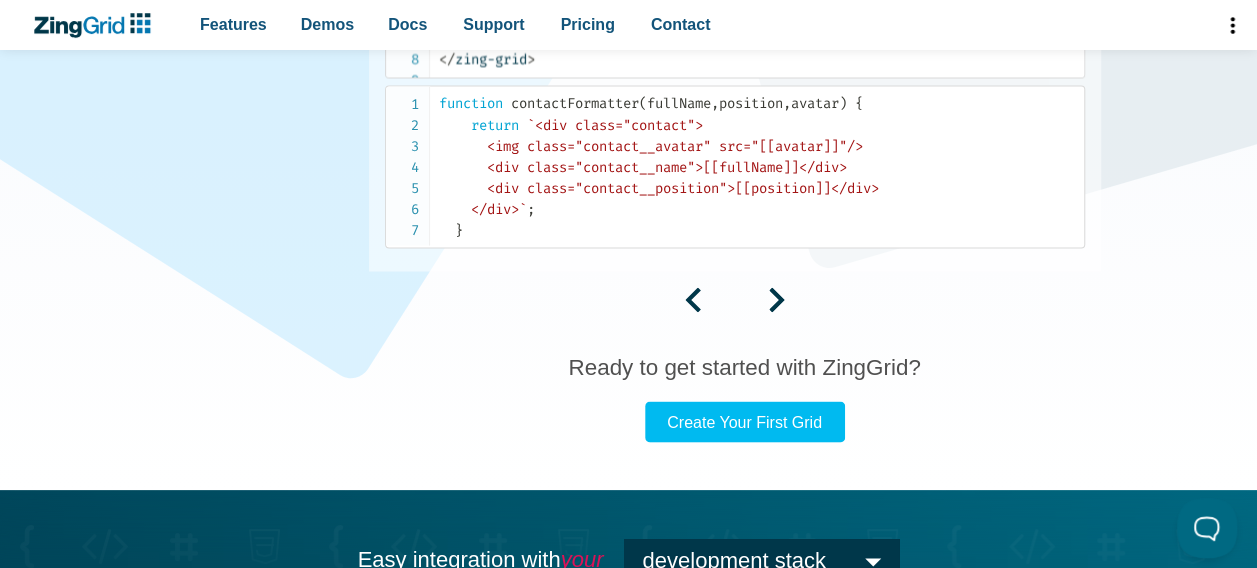 click at bounding box center (735, 303) 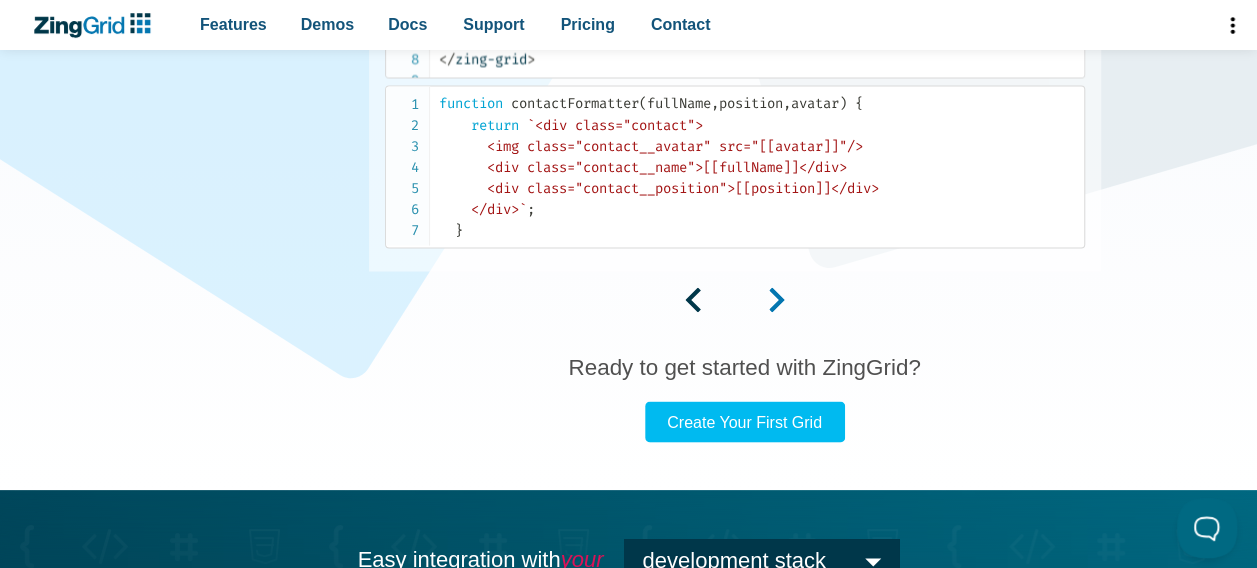 click at bounding box center (777, 306) 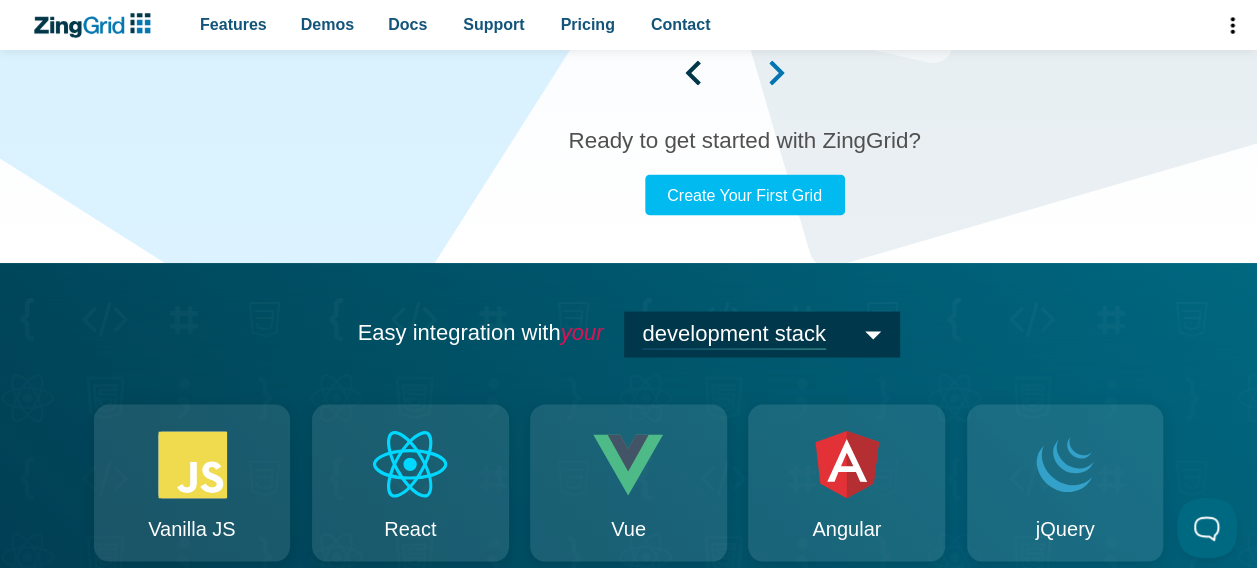 click on "development stack" at bounding box center [761, 333] 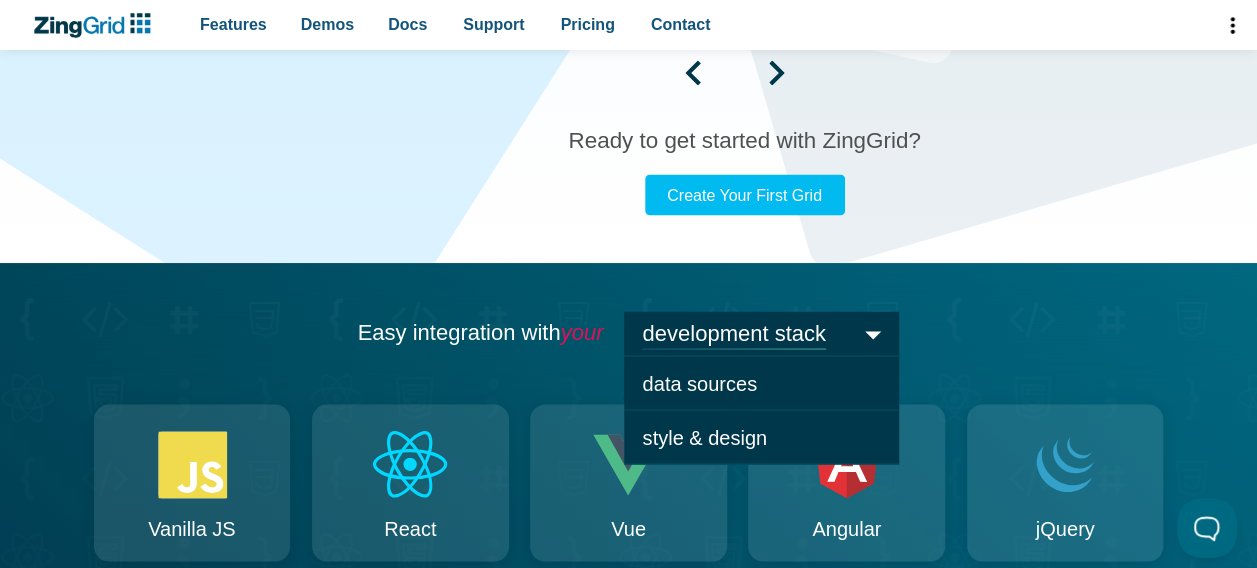 click on "Easy integration with  your
development stack
development stack
data sources
style & design
Vanilla JS
React
Vue Angular" at bounding box center [628, 534] 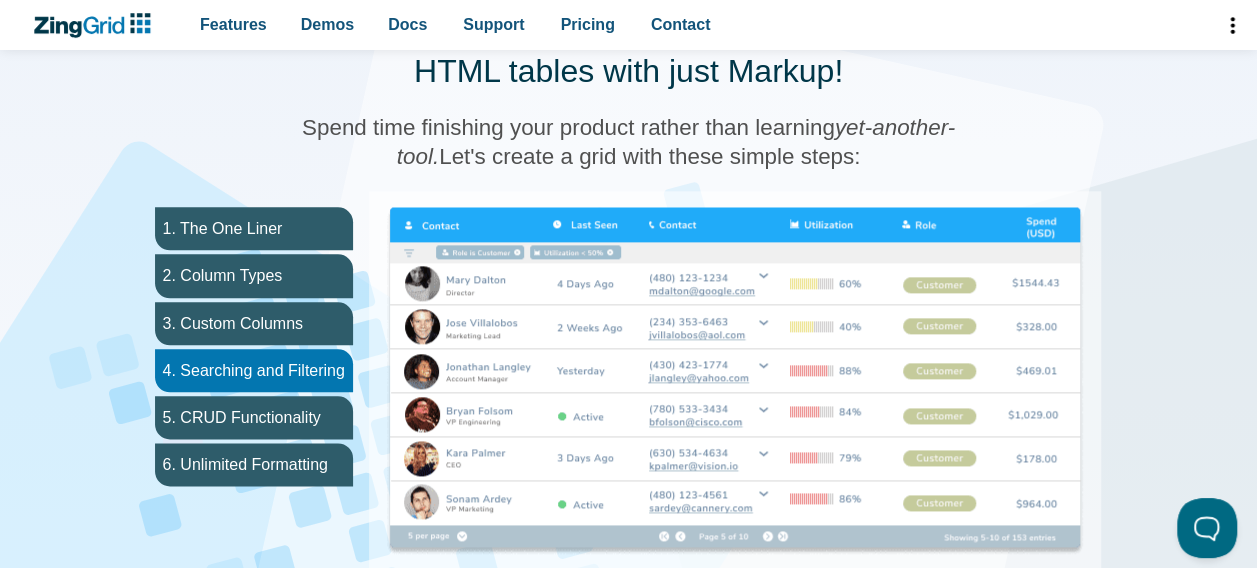 scroll, scrollTop: 990, scrollLeft: 0, axis: vertical 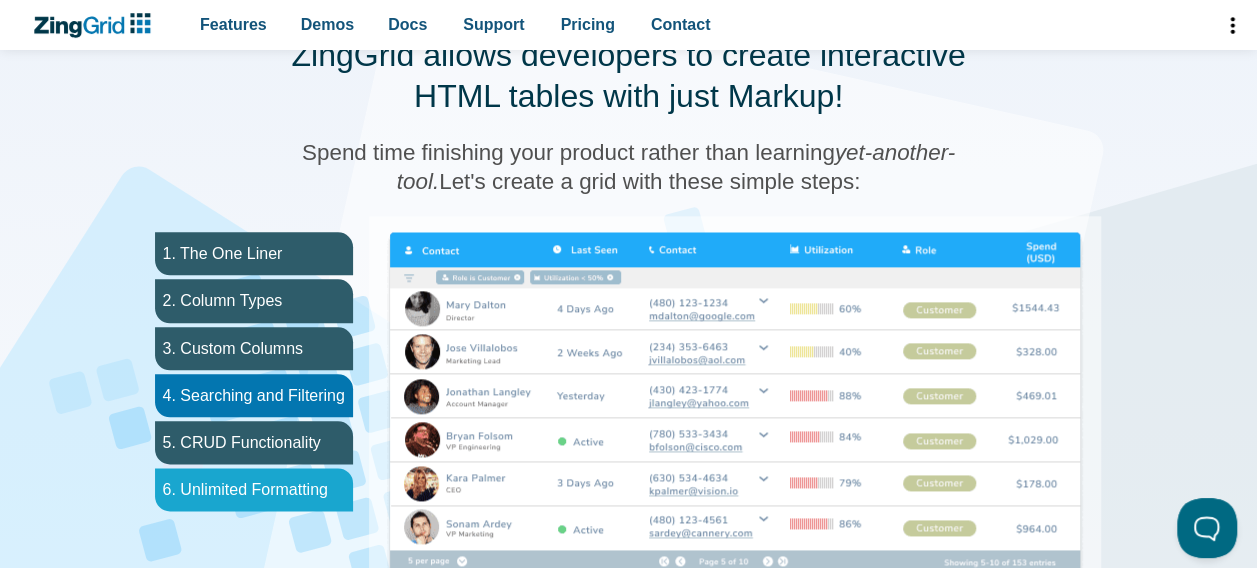 click on "6. Unlimited Formatting" at bounding box center [254, 489] 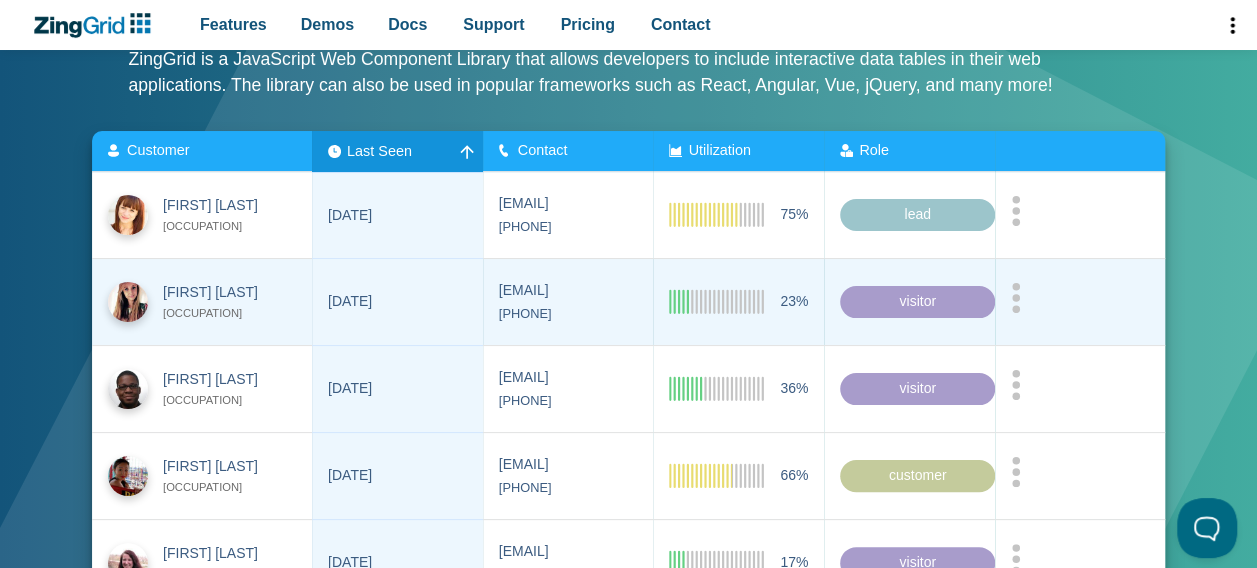 scroll, scrollTop: 0, scrollLeft: 0, axis: both 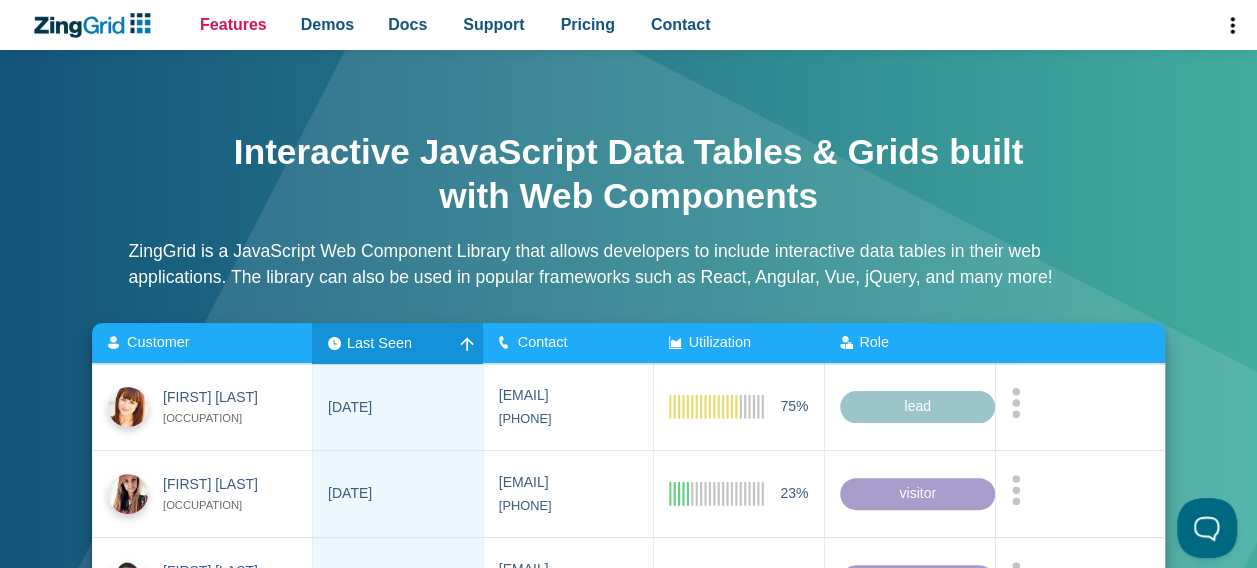 click on "Features" at bounding box center (233, 24) 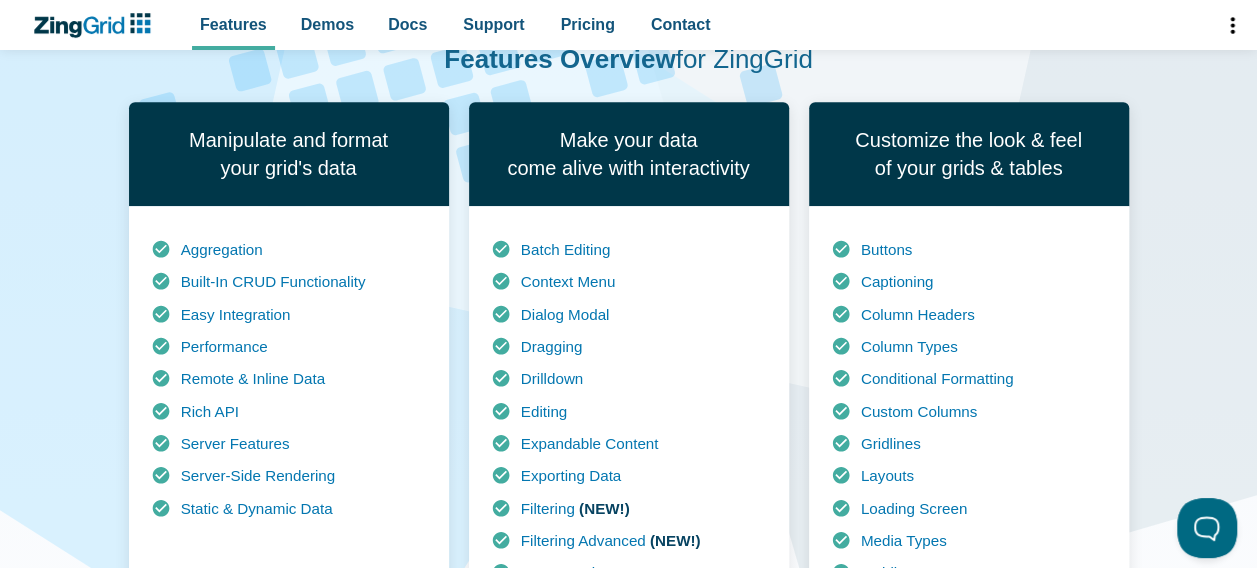 scroll, scrollTop: 452, scrollLeft: 0, axis: vertical 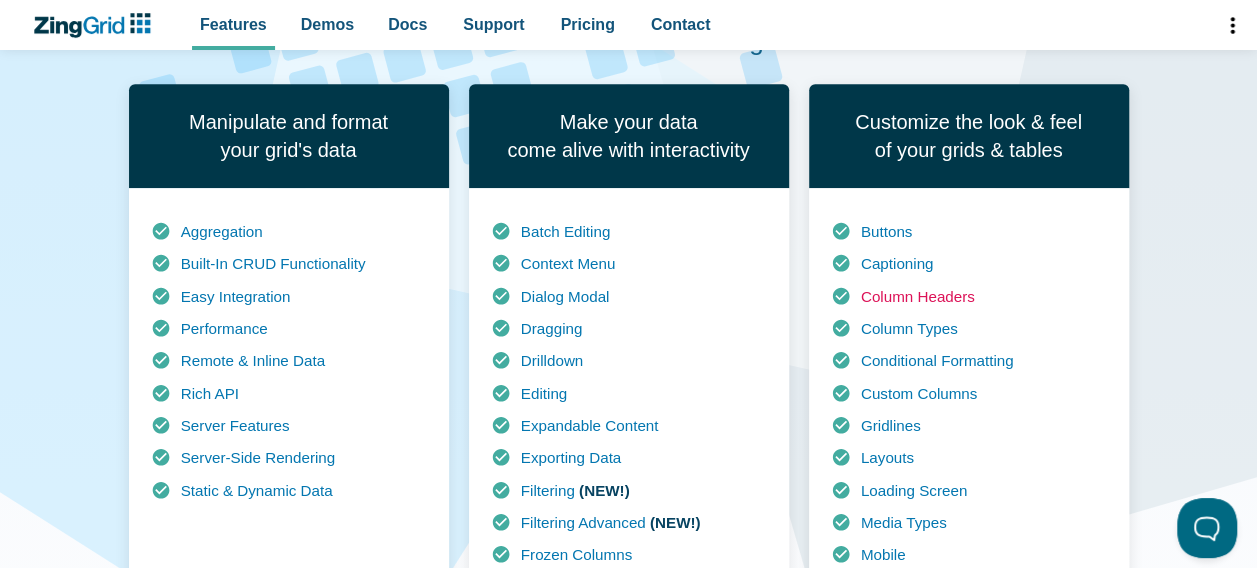 click on "Column Headers" at bounding box center [918, 296] 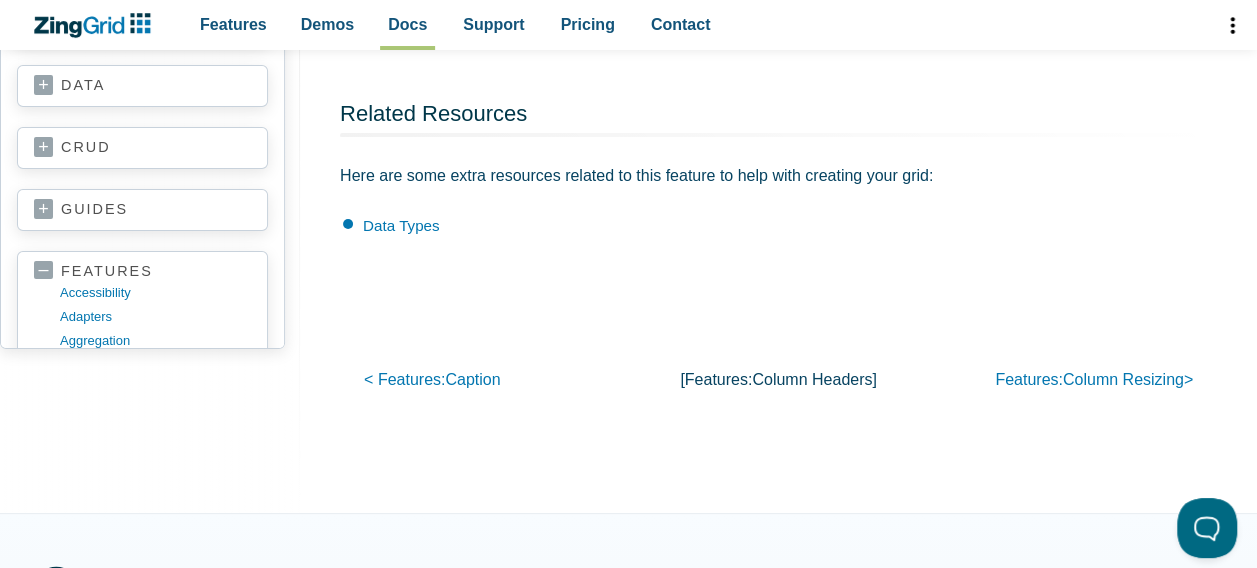scroll, scrollTop: 7218, scrollLeft: 0, axis: vertical 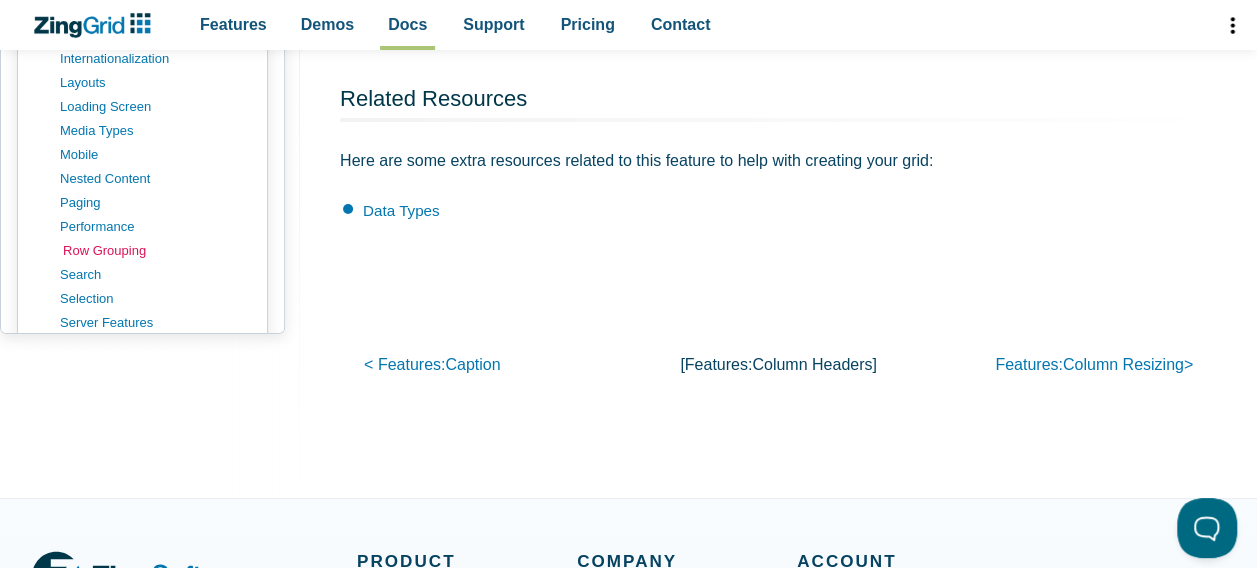 click on "row grouping" at bounding box center [158, 251] 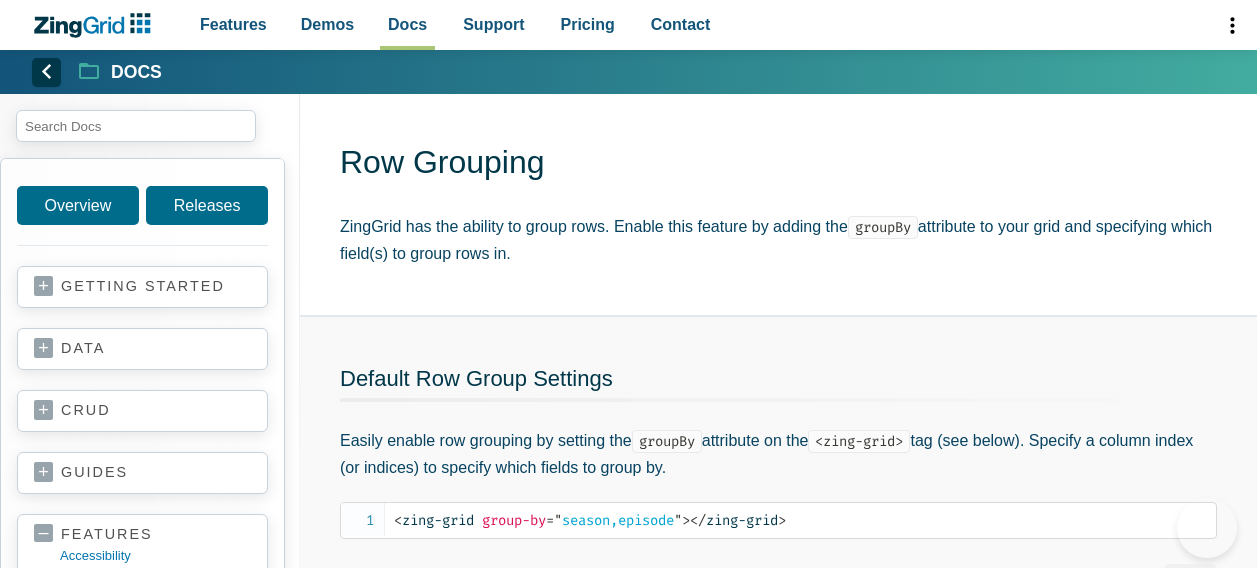 scroll, scrollTop: 342, scrollLeft: 0, axis: vertical 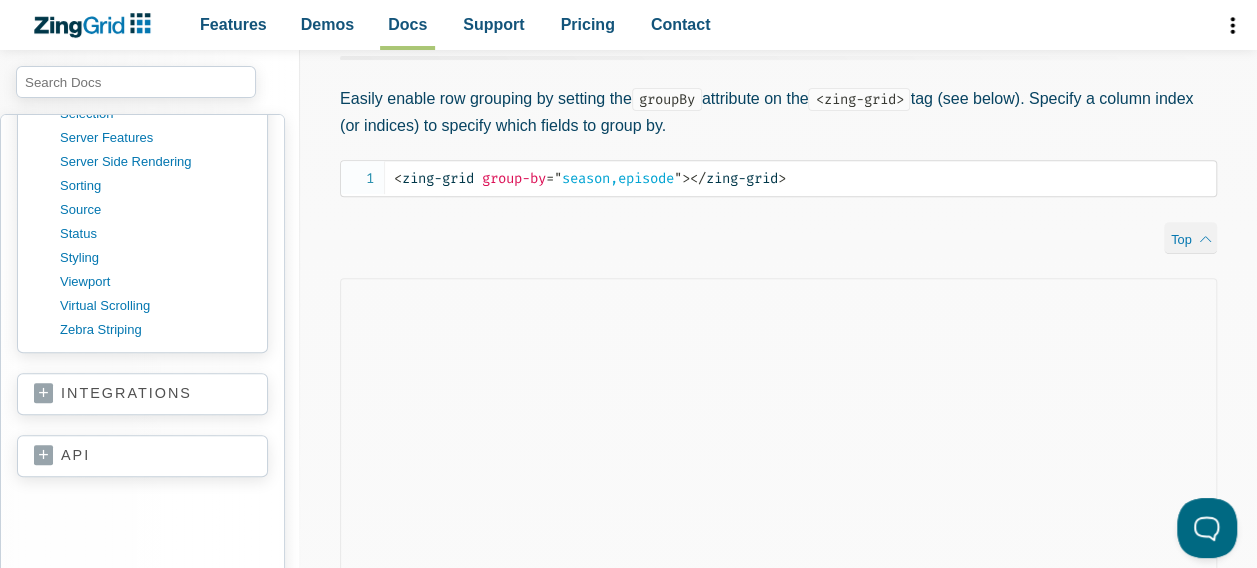 click on "integrations" at bounding box center [142, 394] 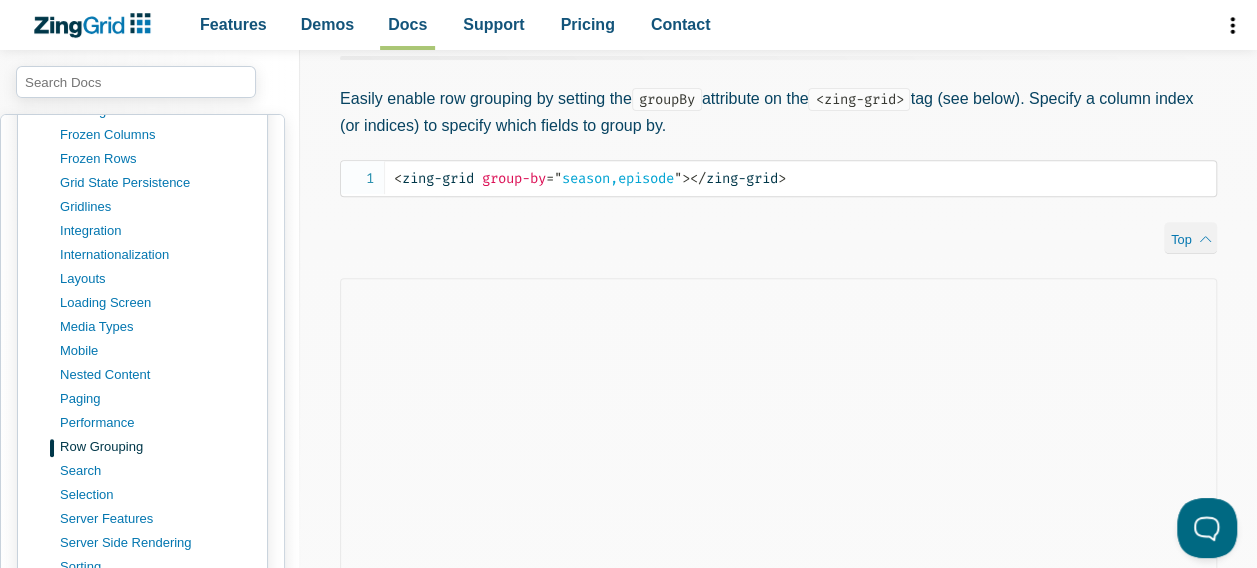 scroll, scrollTop: 902, scrollLeft: 0, axis: vertical 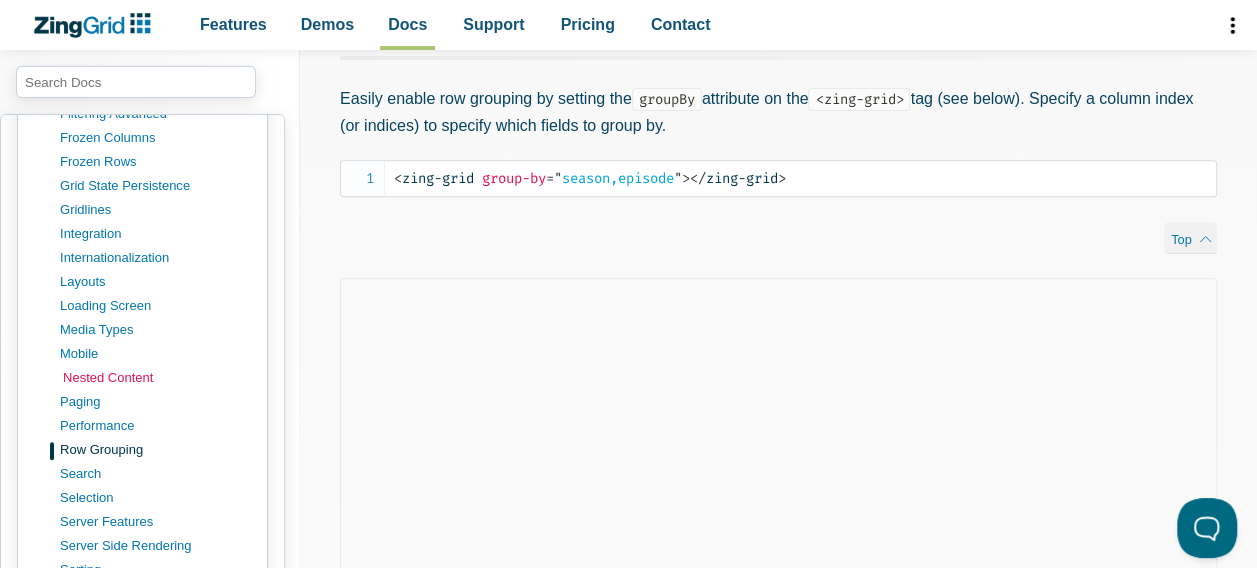 click on "nested content" at bounding box center (158, 378) 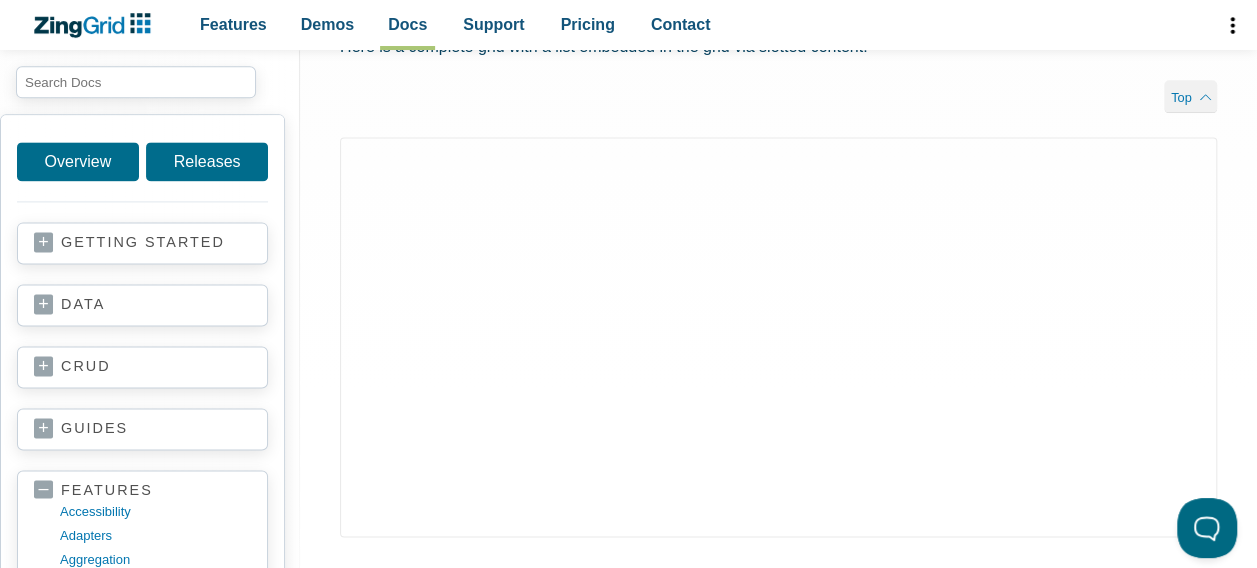 scroll, scrollTop: 1296, scrollLeft: 0, axis: vertical 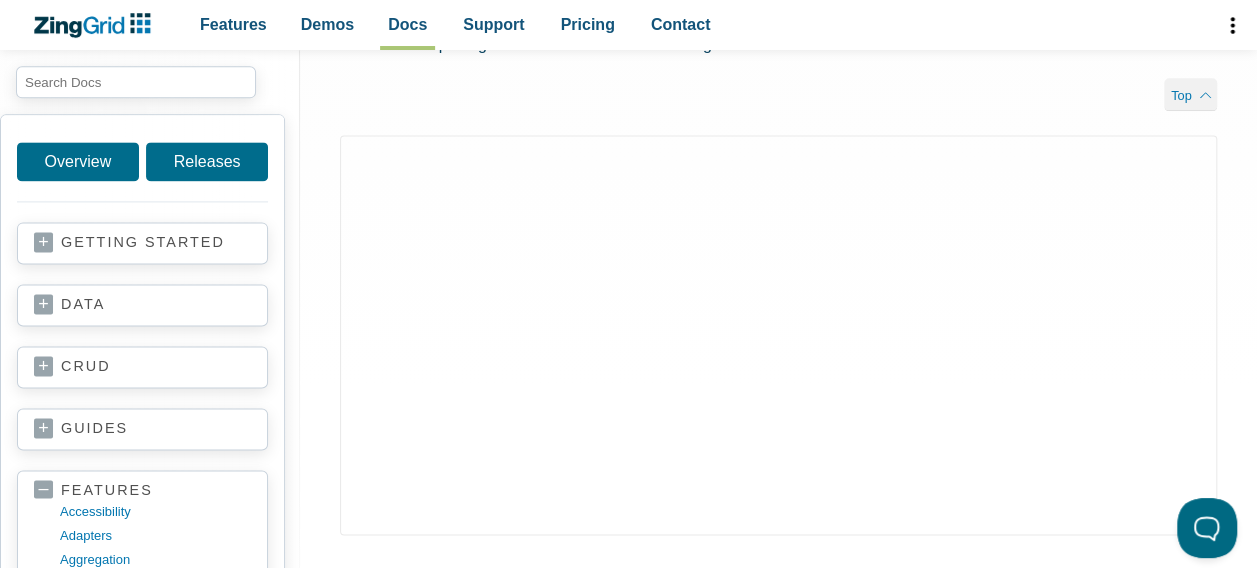 click on "getting started" at bounding box center [142, 243] 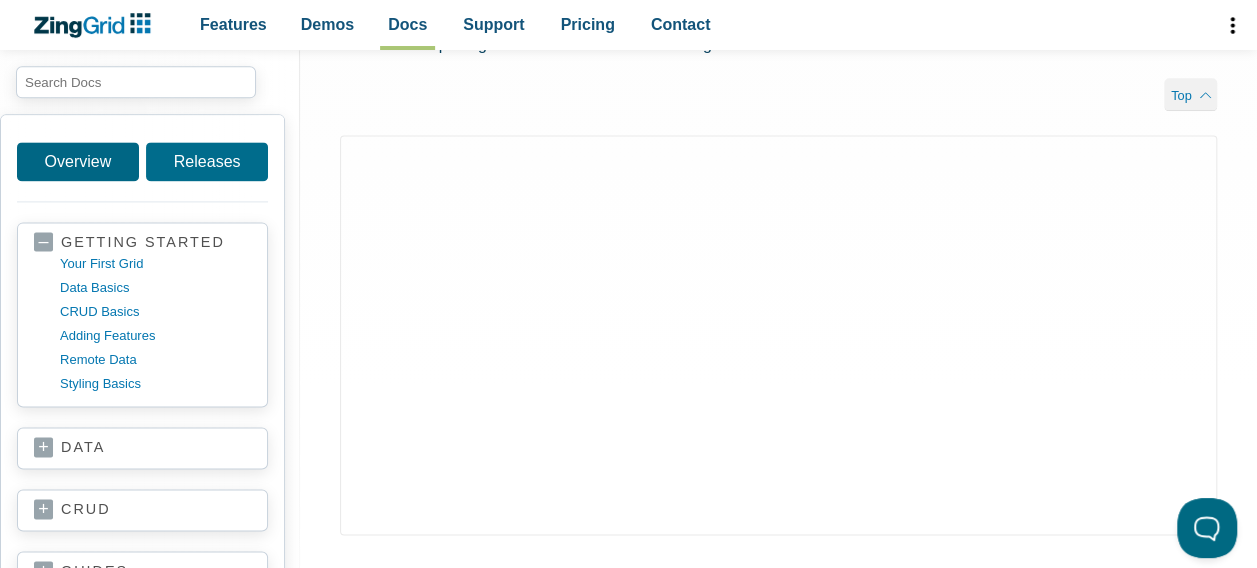 click on "Overview" at bounding box center [78, 161] 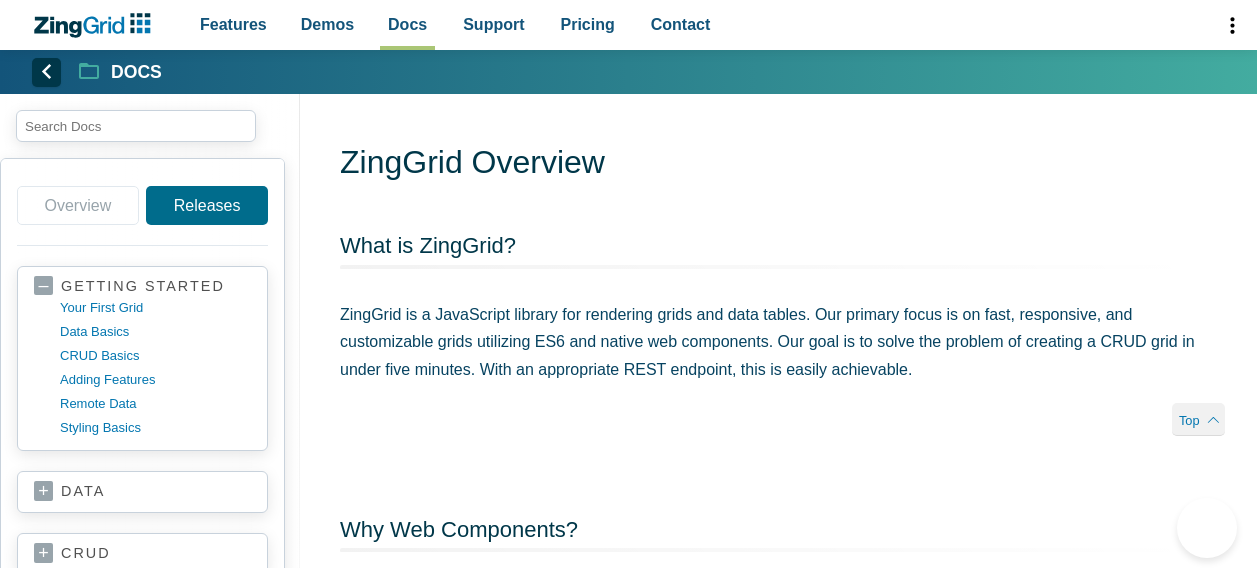 scroll, scrollTop: 0, scrollLeft: 0, axis: both 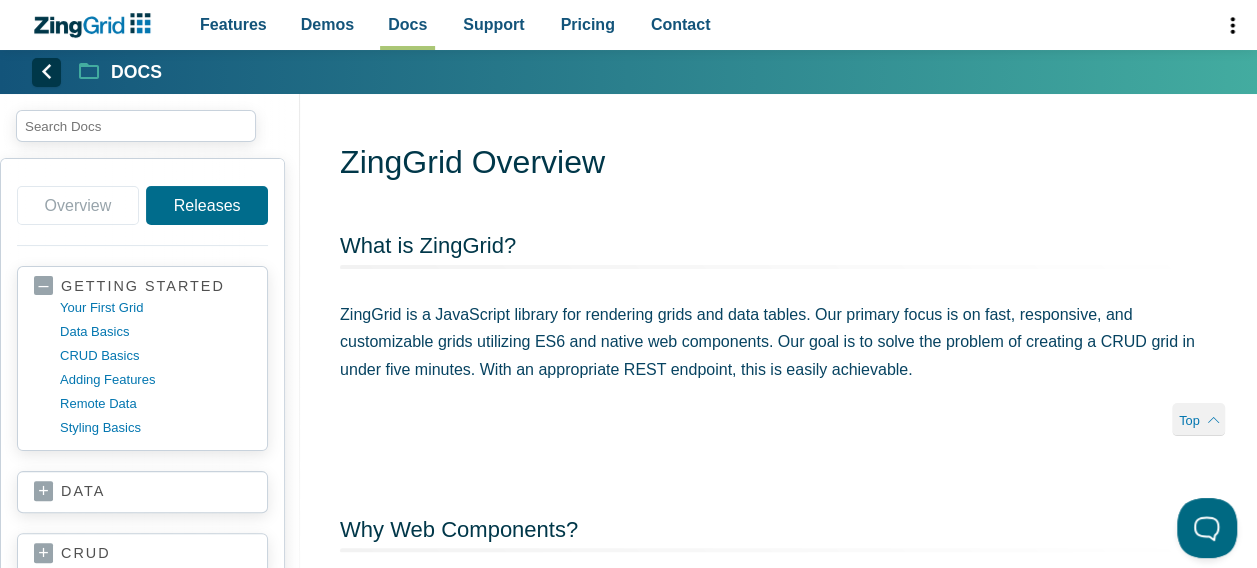 click on "data" at bounding box center (142, 492) 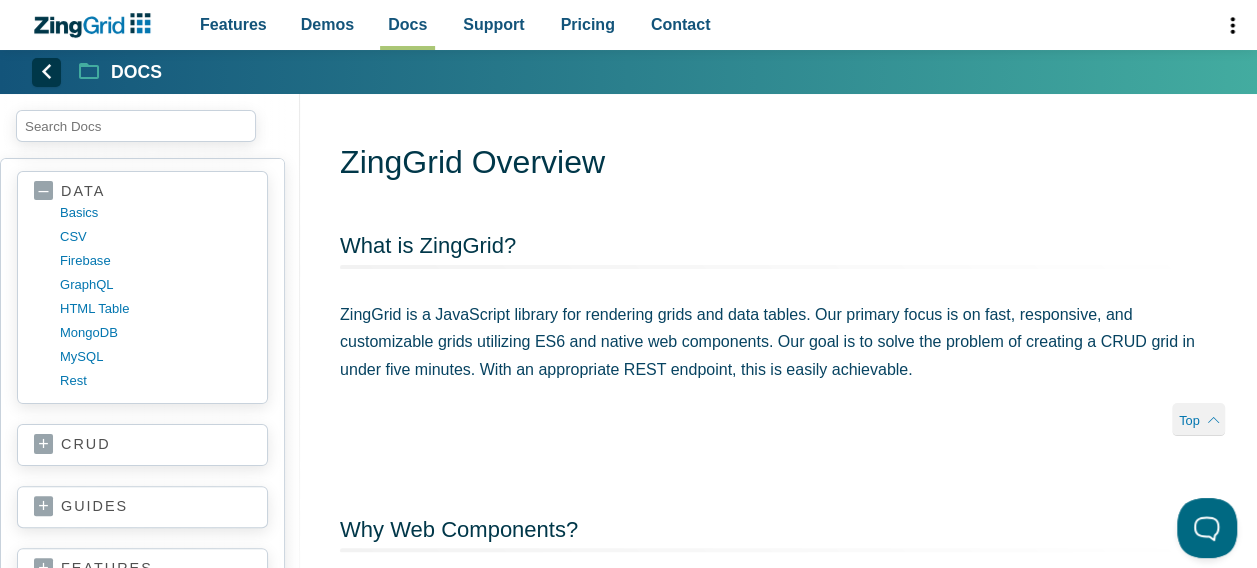 scroll, scrollTop: 302, scrollLeft: 0, axis: vertical 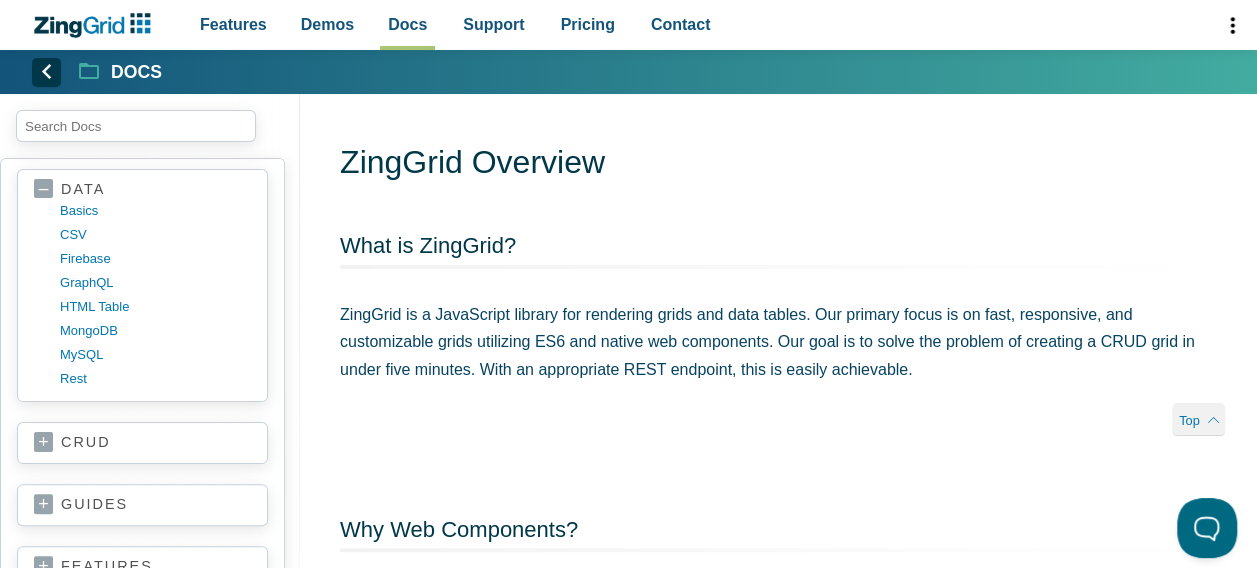 click on "crud" at bounding box center (142, 443) 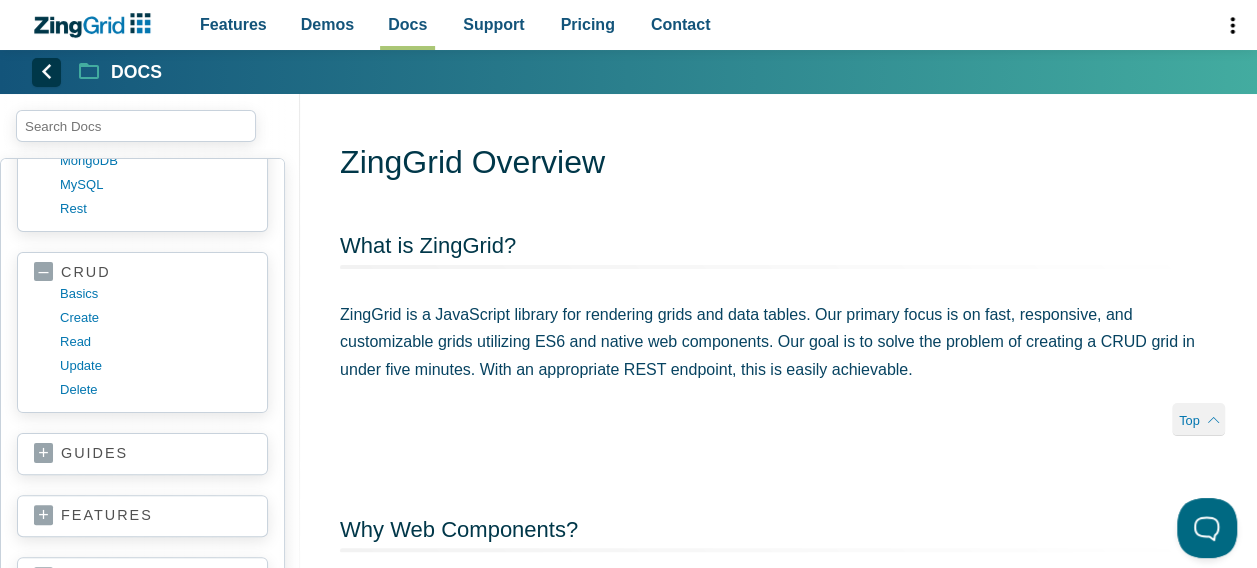 scroll, scrollTop: 473, scrollLeft: 0, axis: vertical 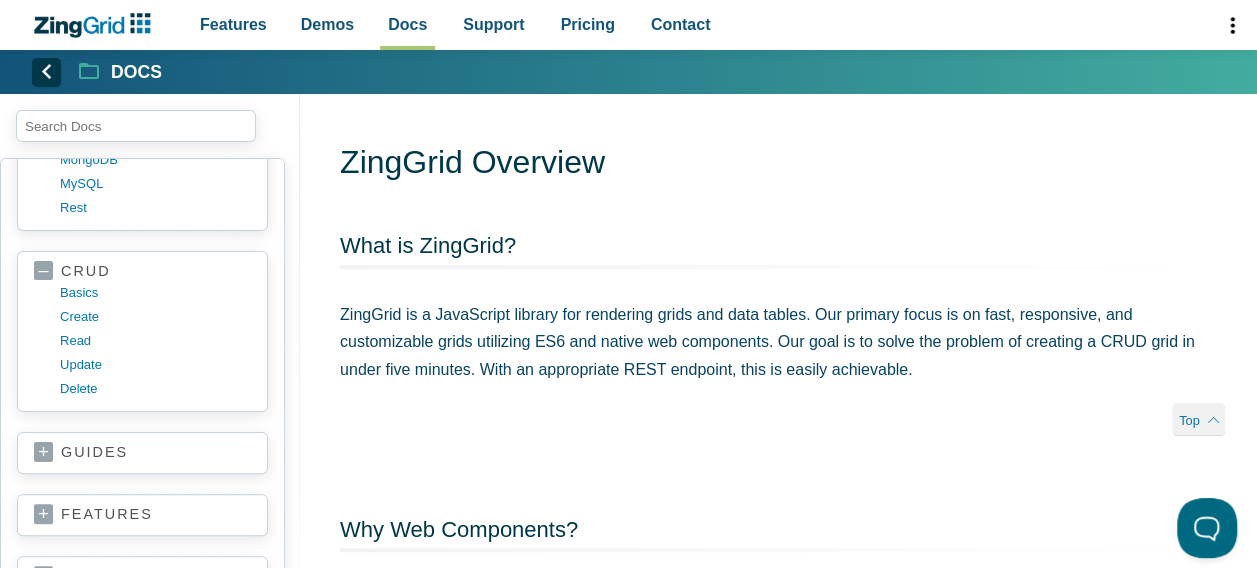 click on "guides" at bounding box center (142, 453) 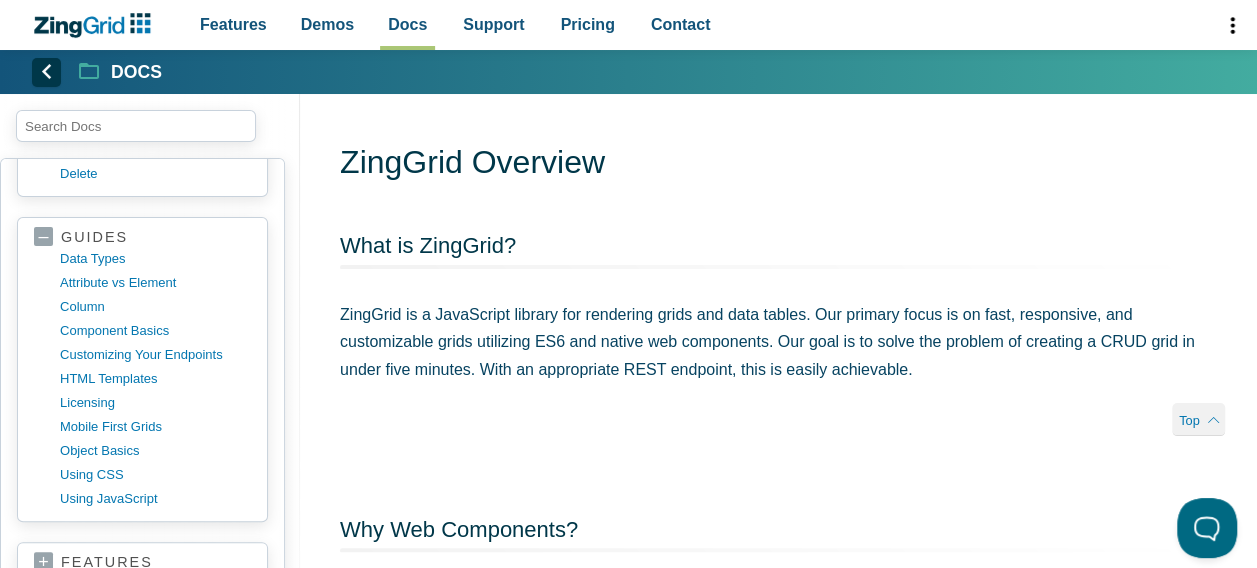 scroll, scrollTop: 696, scrollLeft: 0, axis: vertical 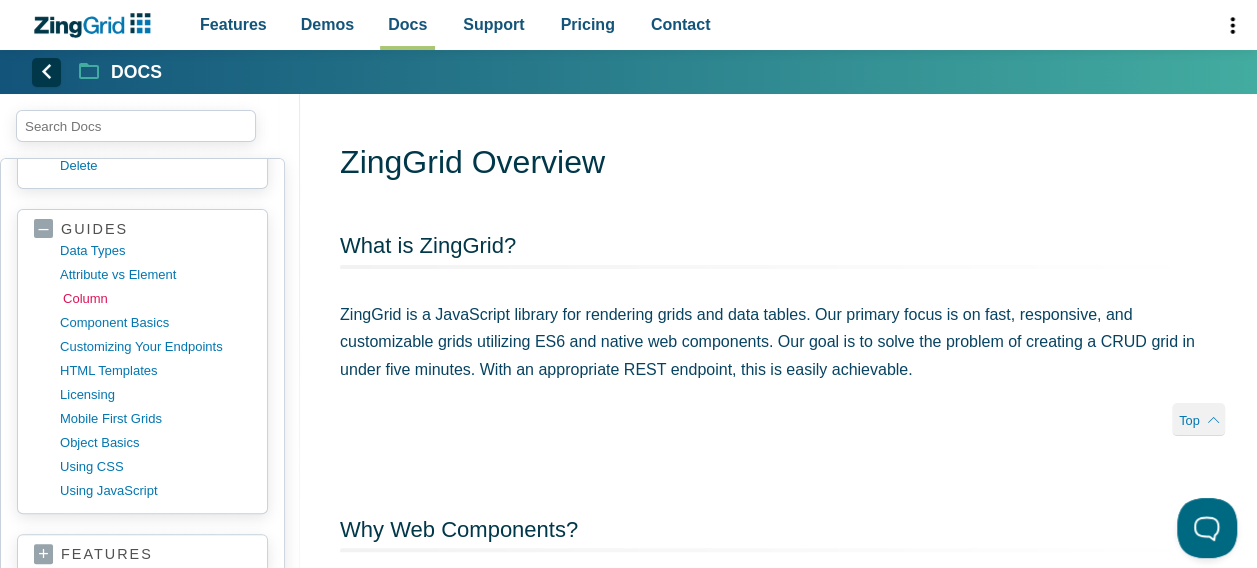click on "column" at bounding box center (158, 299) 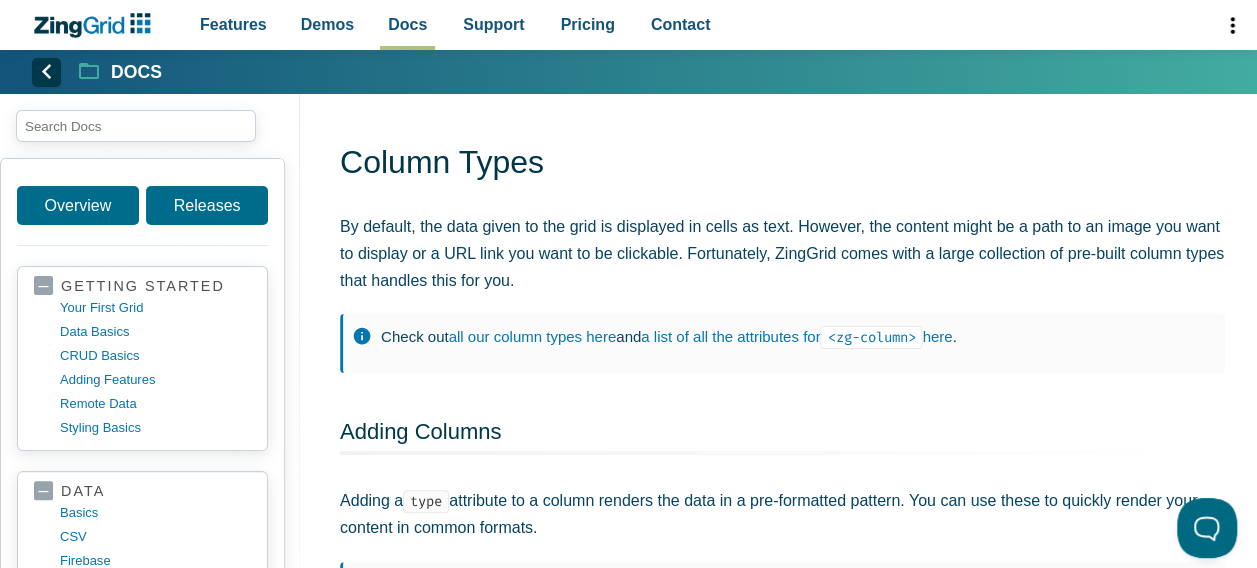 scroll, scrollTop: 0, scrollLeft: 0, axis: both 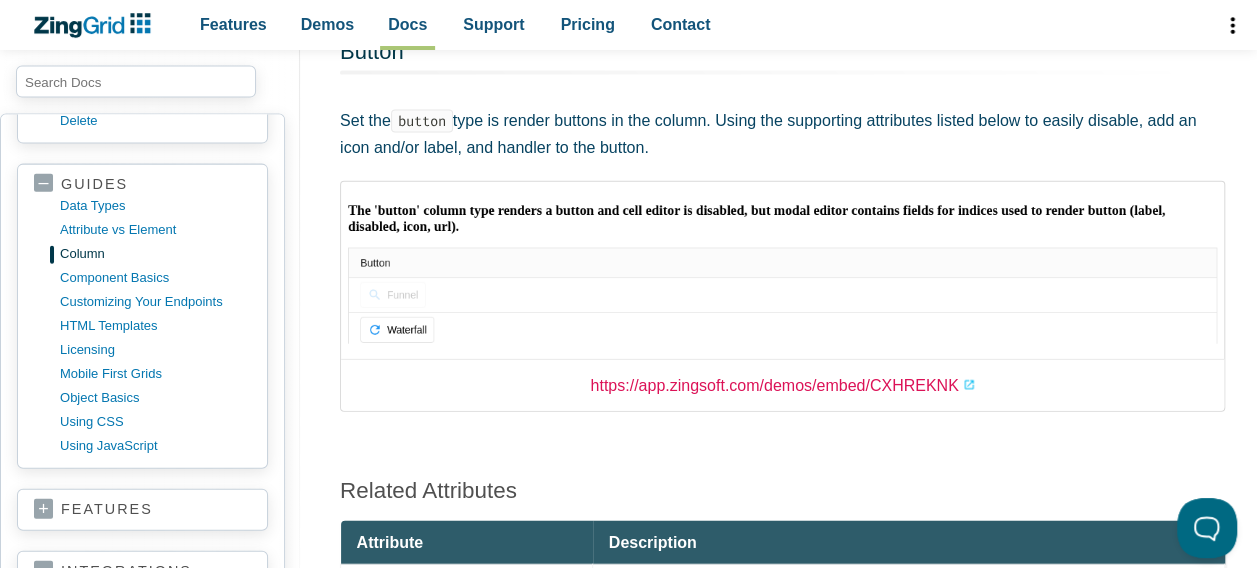 click on "https://app.zingsoft.com/demos/embed/CXHREKNK" at bounding box center [782, 385] 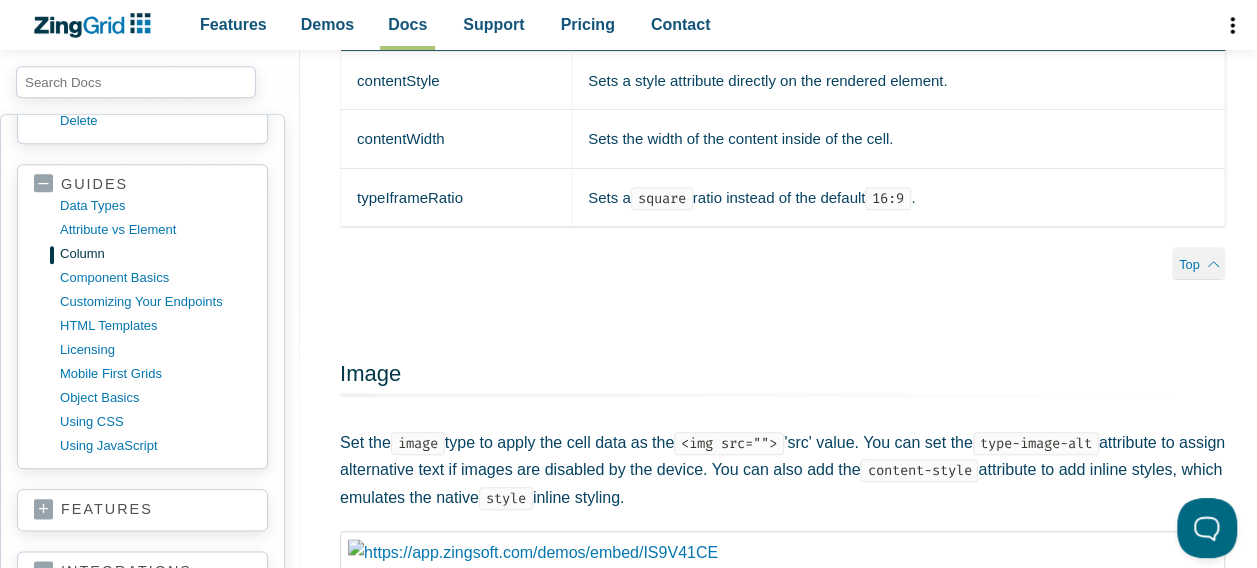 scroll, scrollTop: 12229, scrollLeft: 0, axis: vertical 